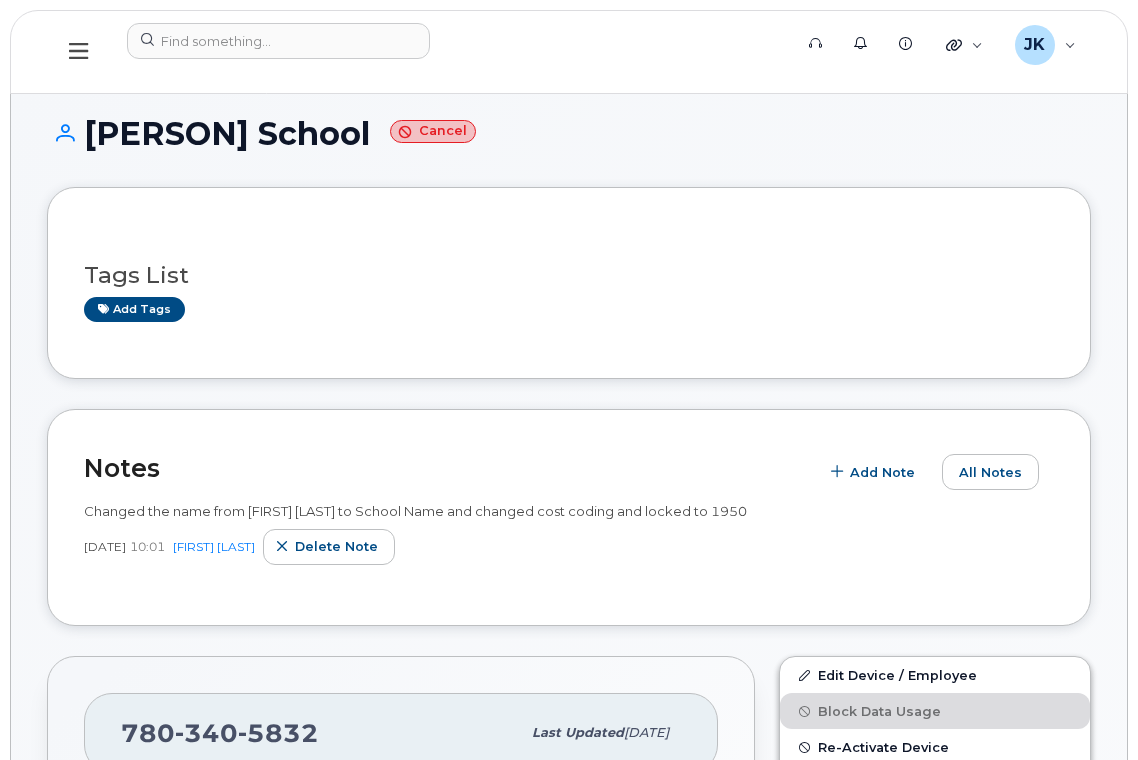 scroll, scrollTop: 0, scrollLeft: 0, axis: both 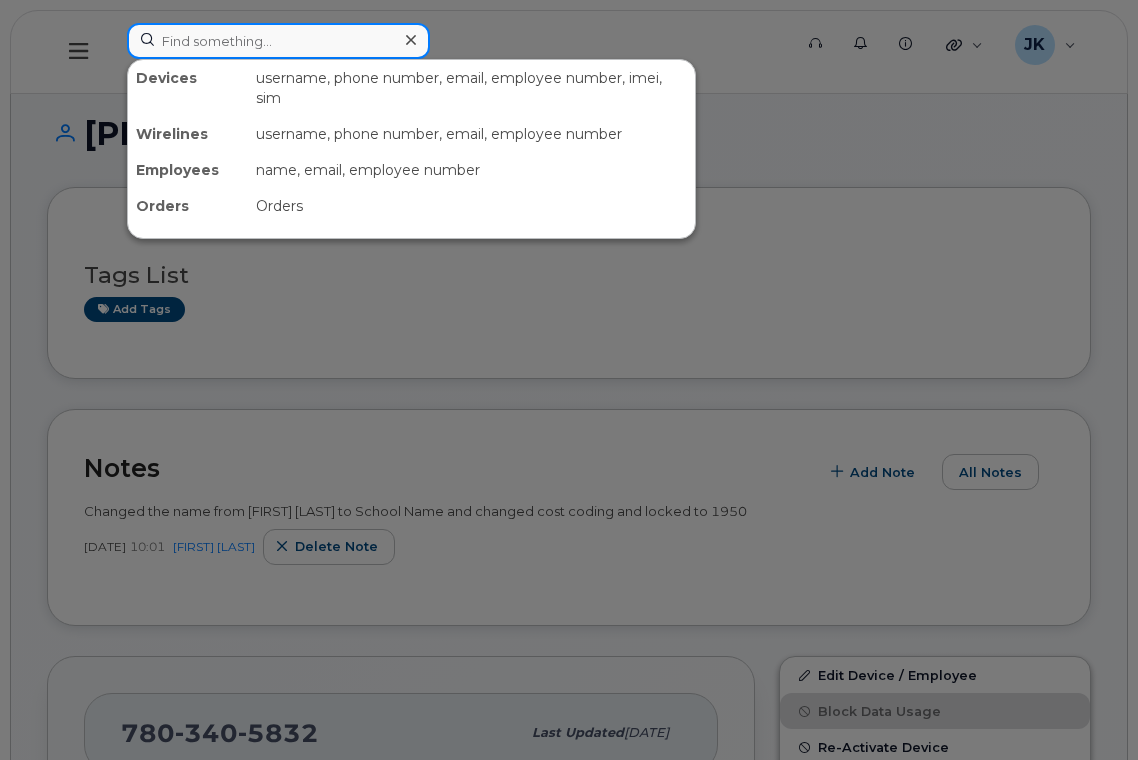 click at bounding box center [278, 41] 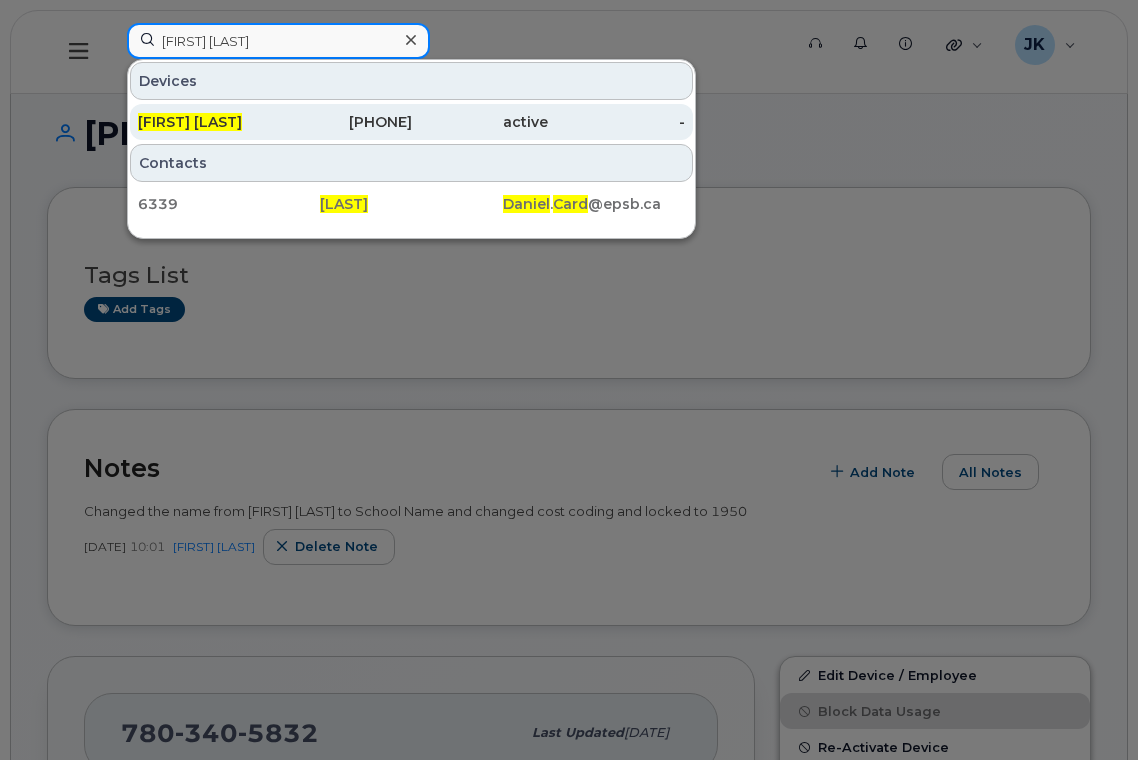 type on "Daniel Card" 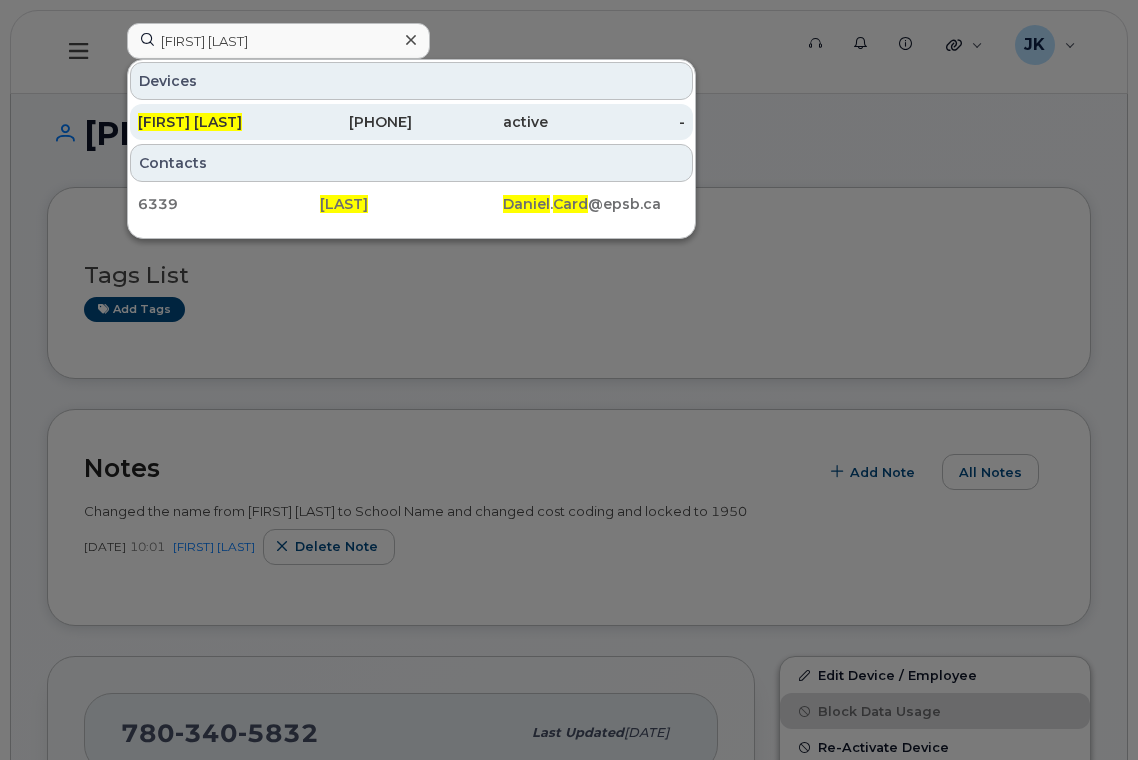 click on "780-239-6715" at bounding box center [343, 122] 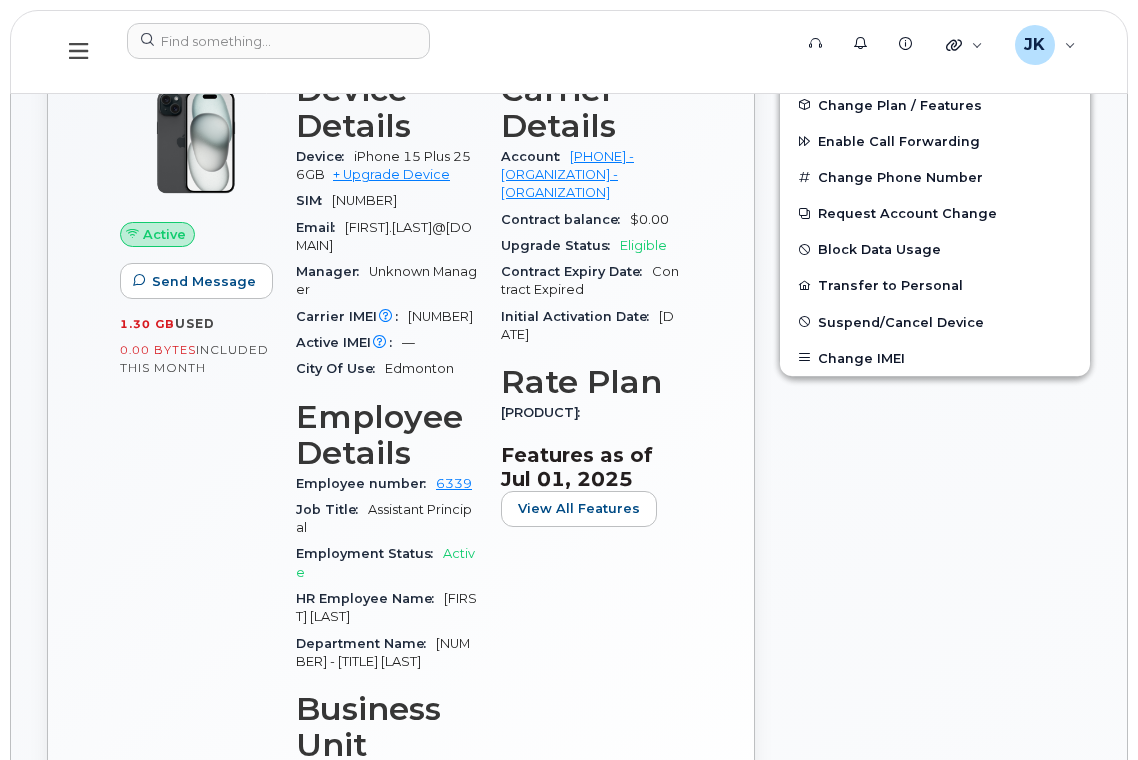 scroll, scrollTop: 0, scrollLeft: 0, axis: both 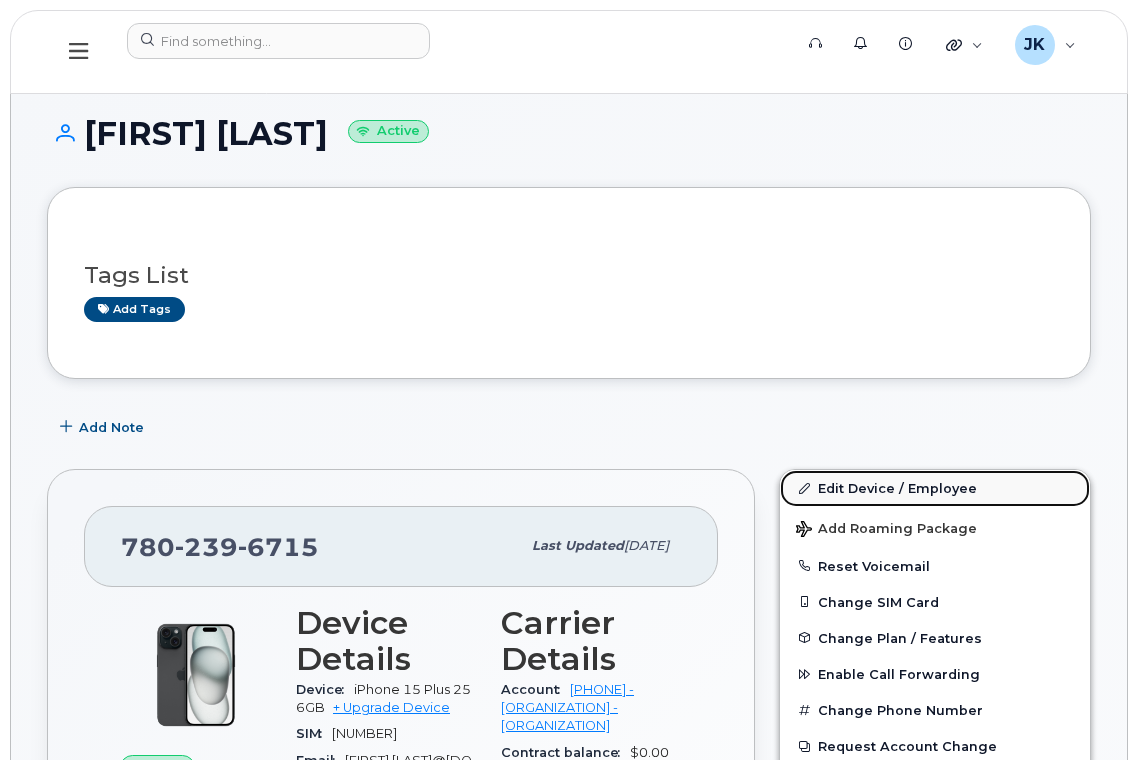 click on "Edit Device / Employee" at bounding box center [935, 488] 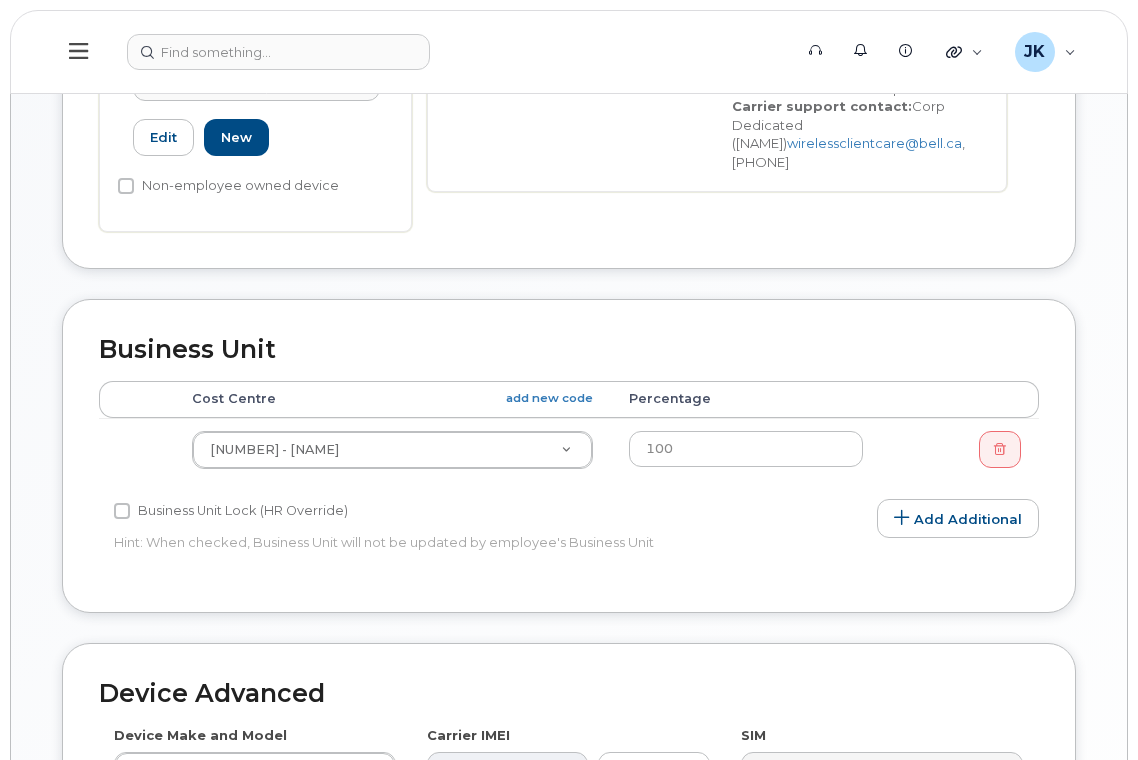 scroll, scrollTop: 800, scrollLeft: 0, axis: vertical 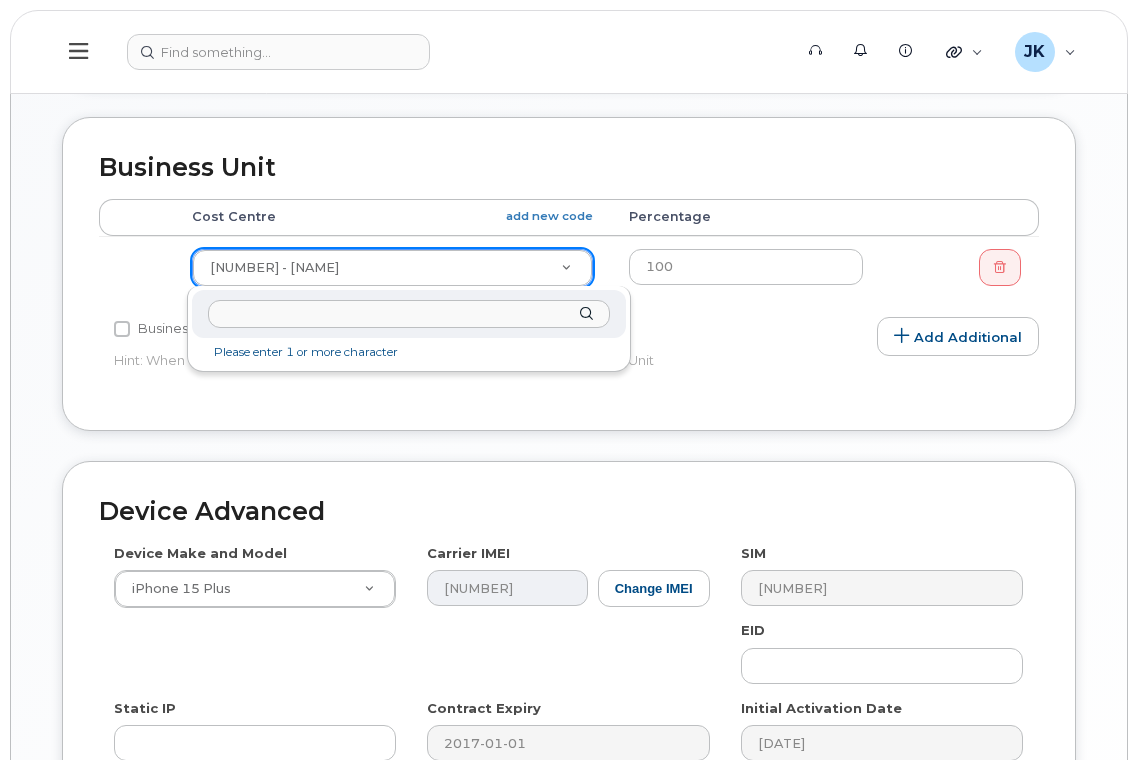click at bounding box center (409, 314) 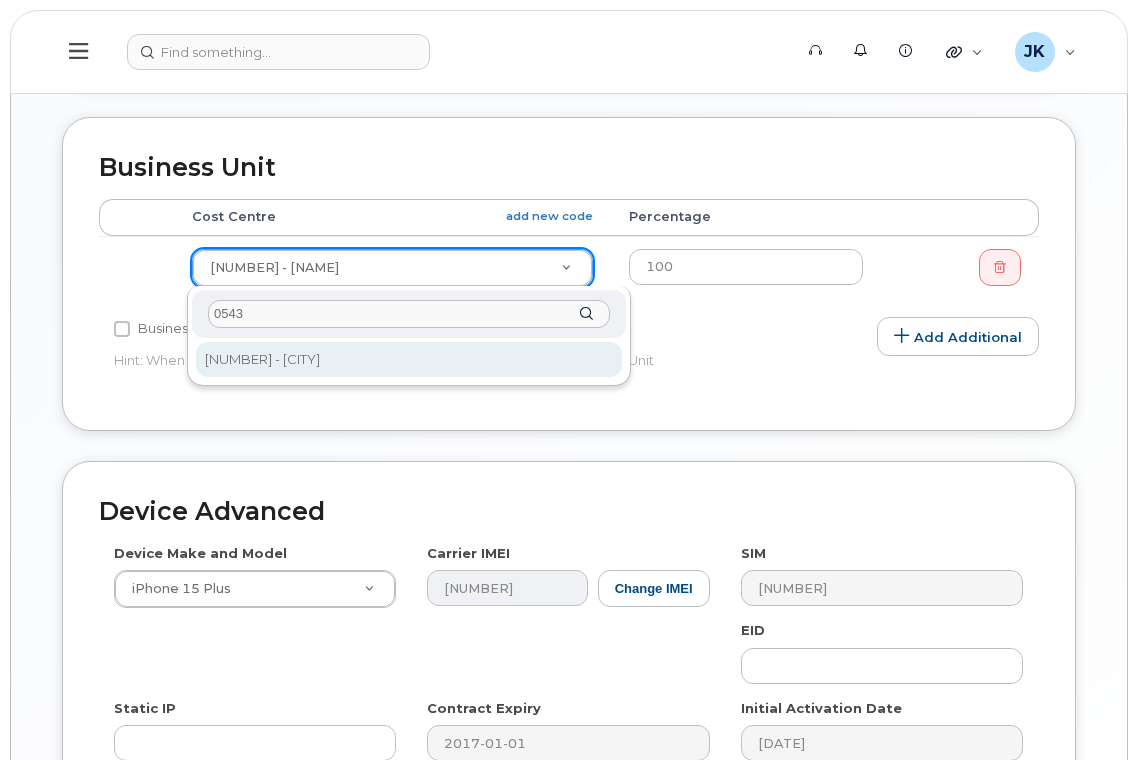 type on "0543" 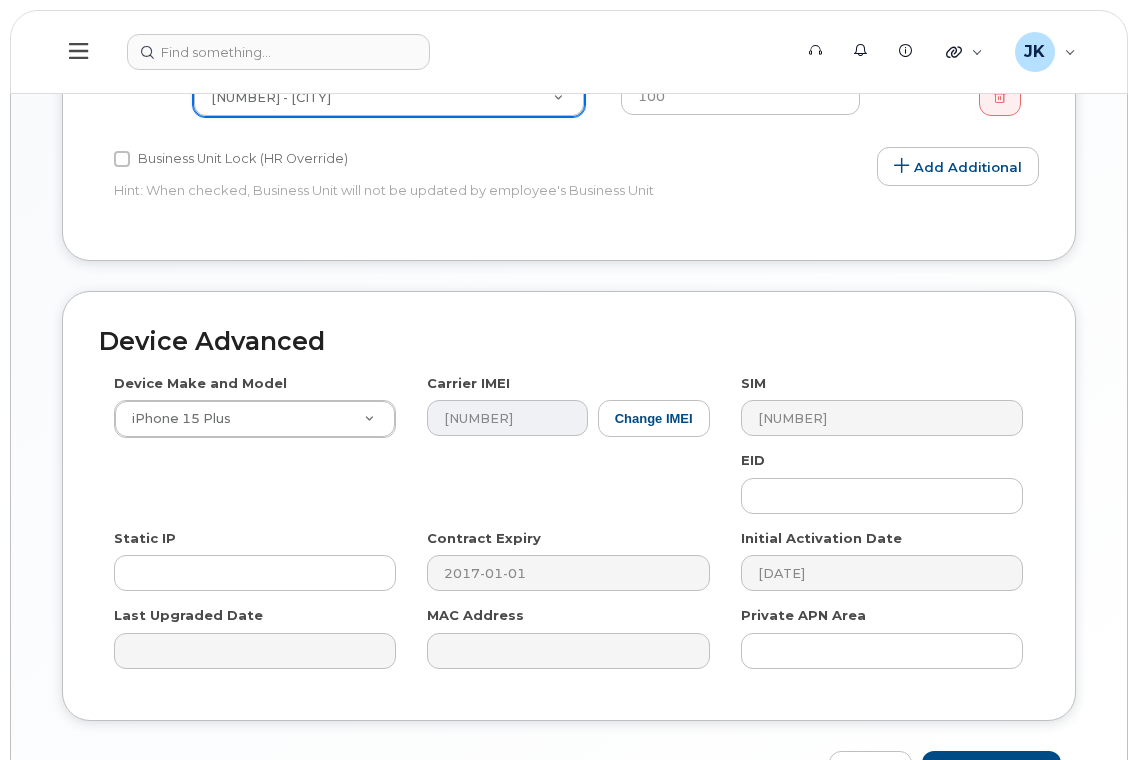 scroll, scrollTop: 1098, scrollLeft: 0, axis: vertical 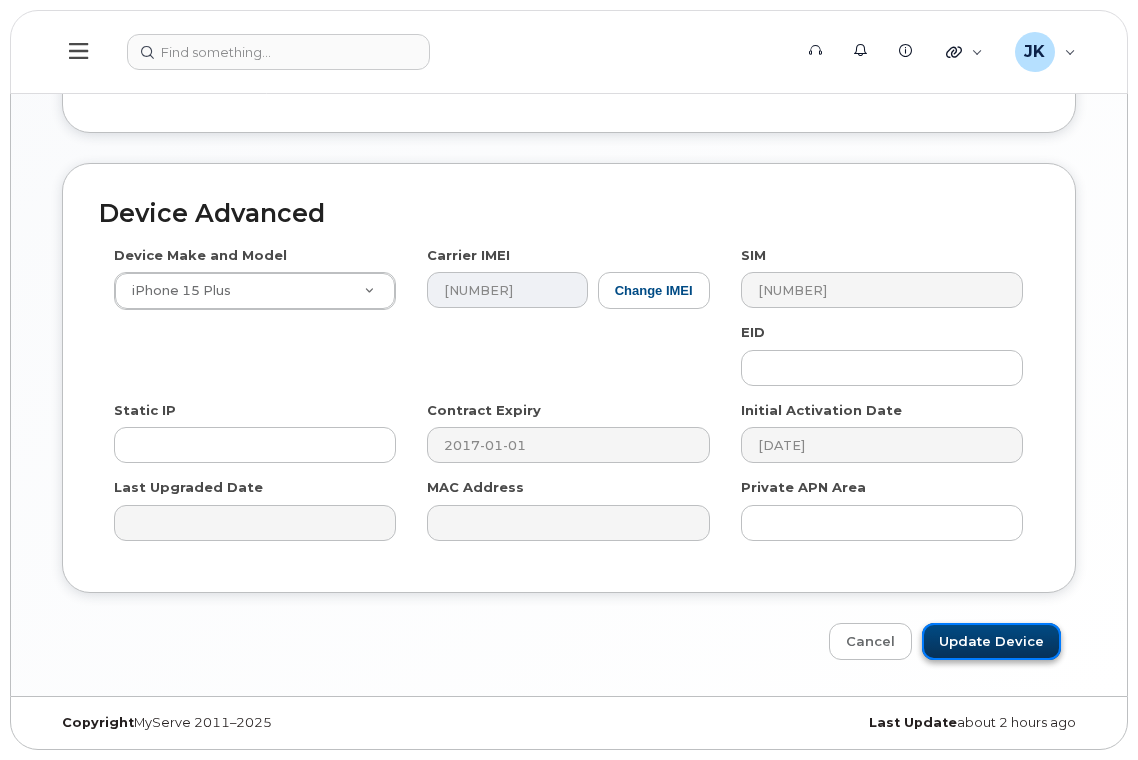 click on "Update Device" at bounding box center [991, 641] 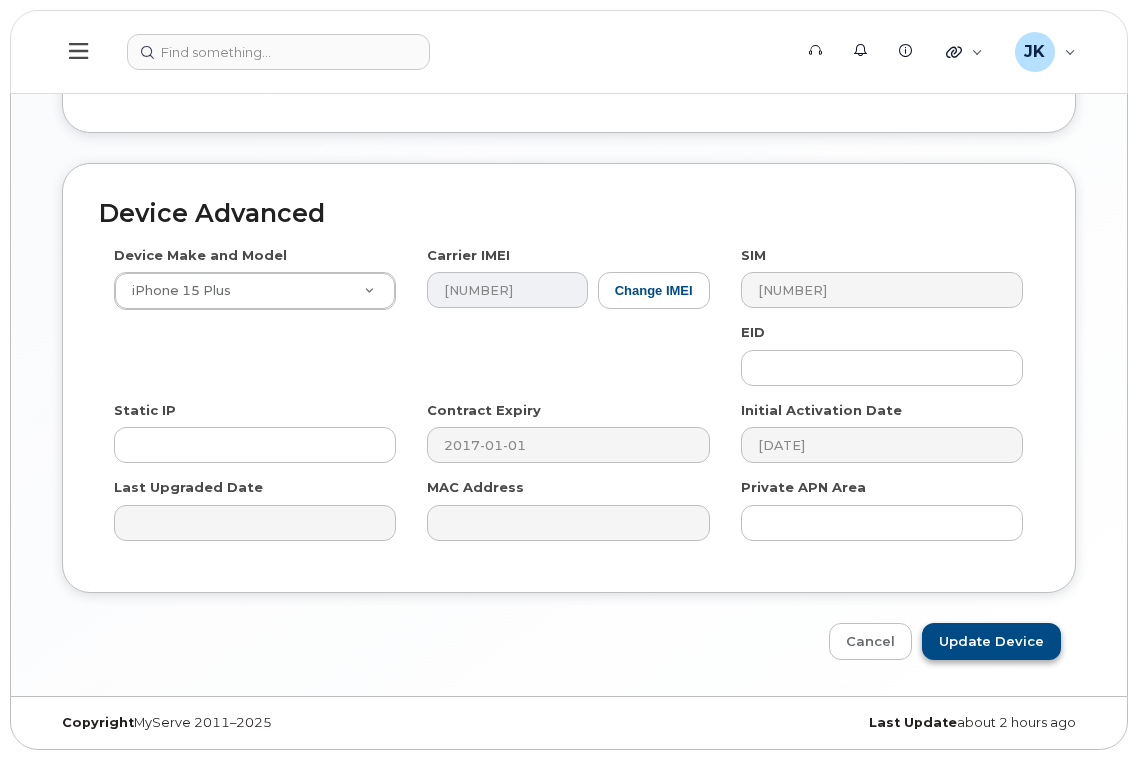 type on "Saving..." 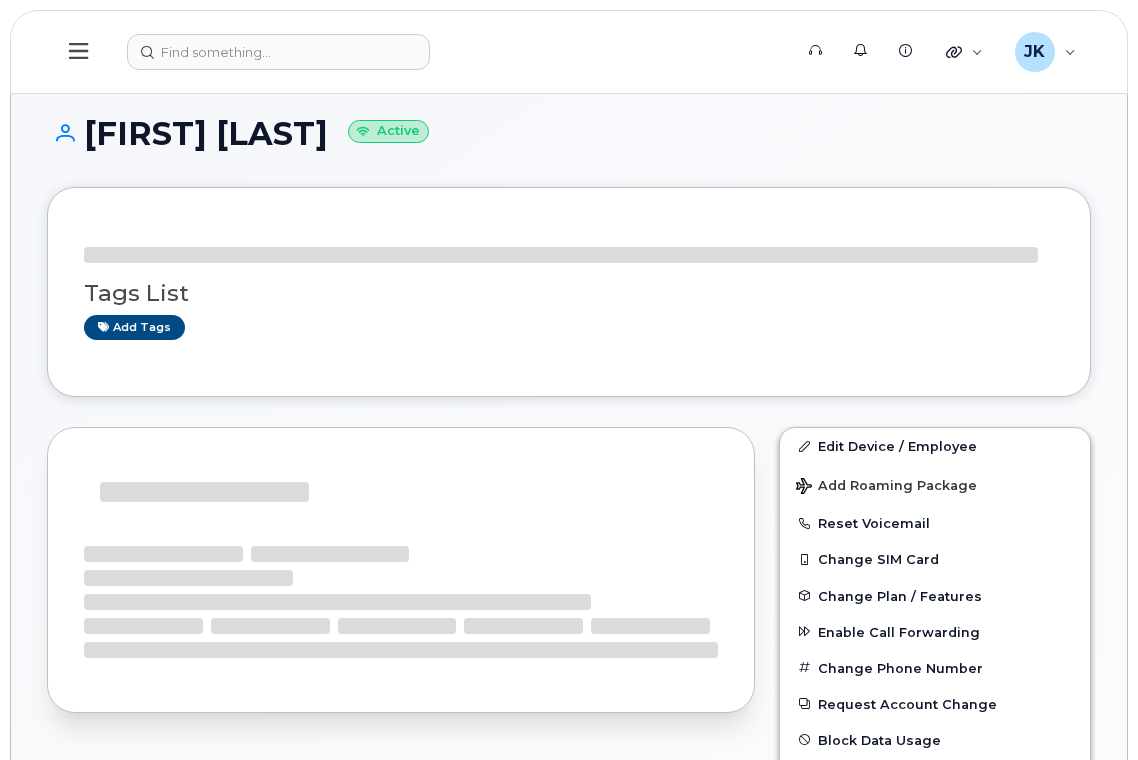 scroll, scrollTop: 0, scrollLeft: 0, axis: both 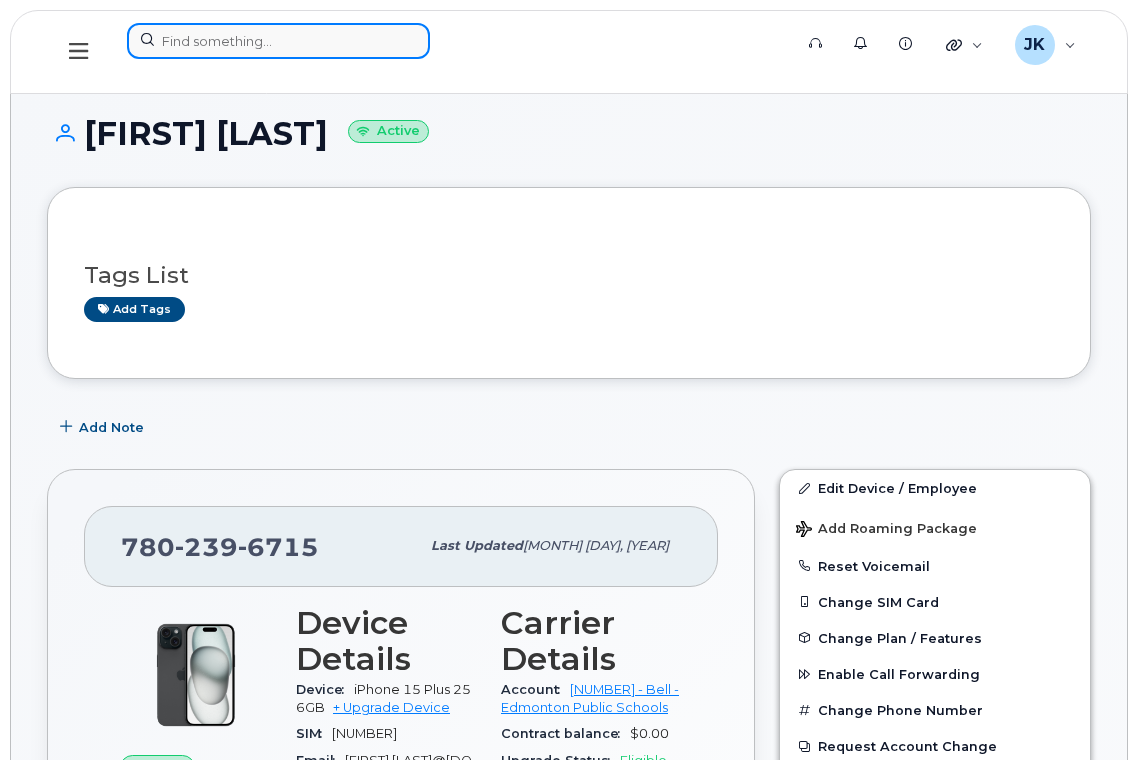 click at bounding box center (278, 41) 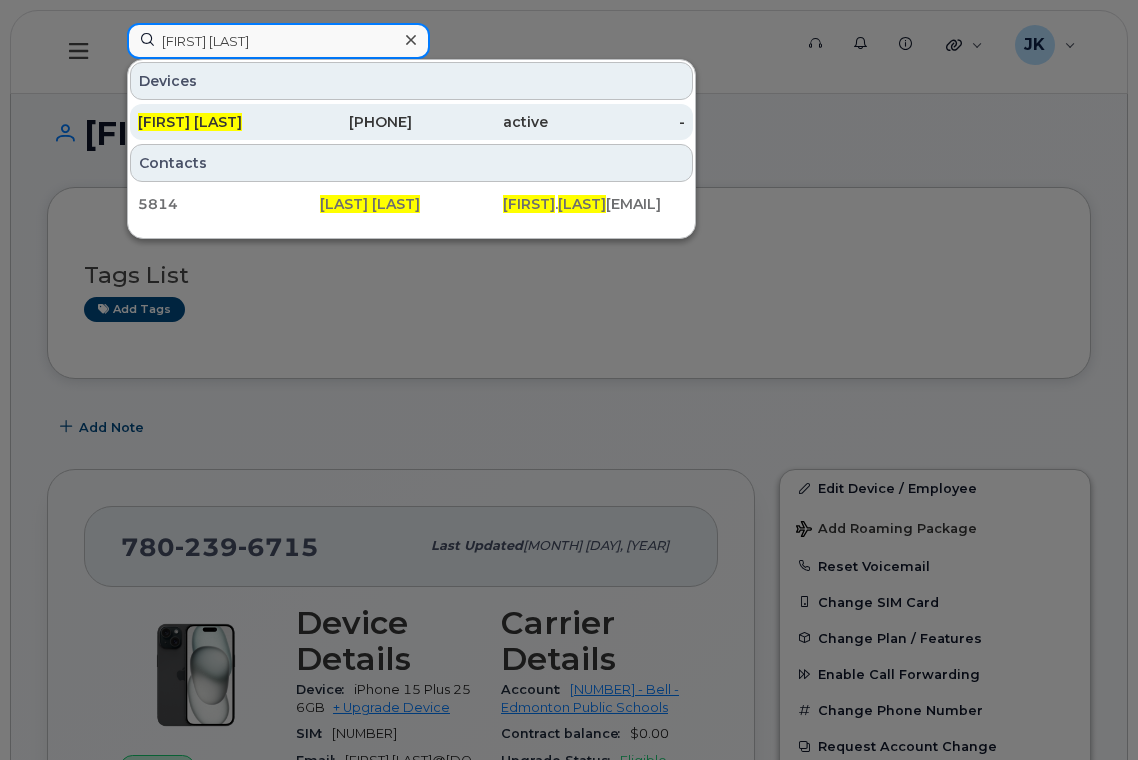 type on "Owen Young" 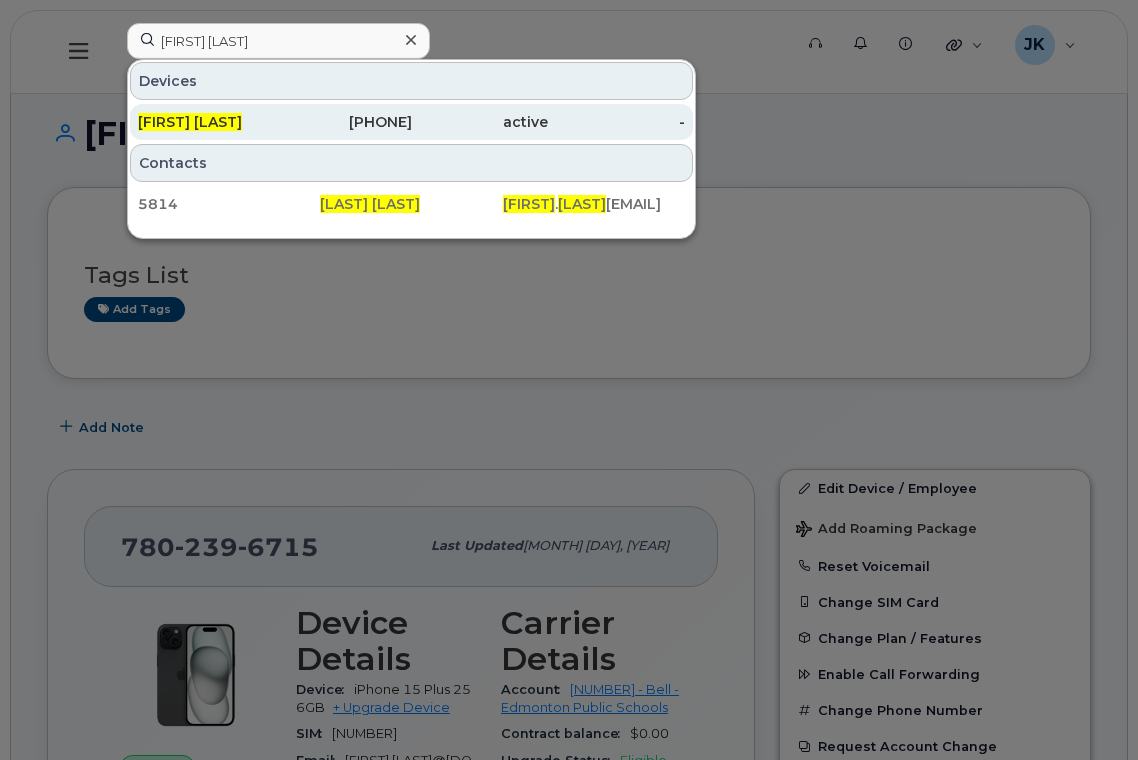 click on "[FIRST] [LAST]" at bounding box center (190, 122) 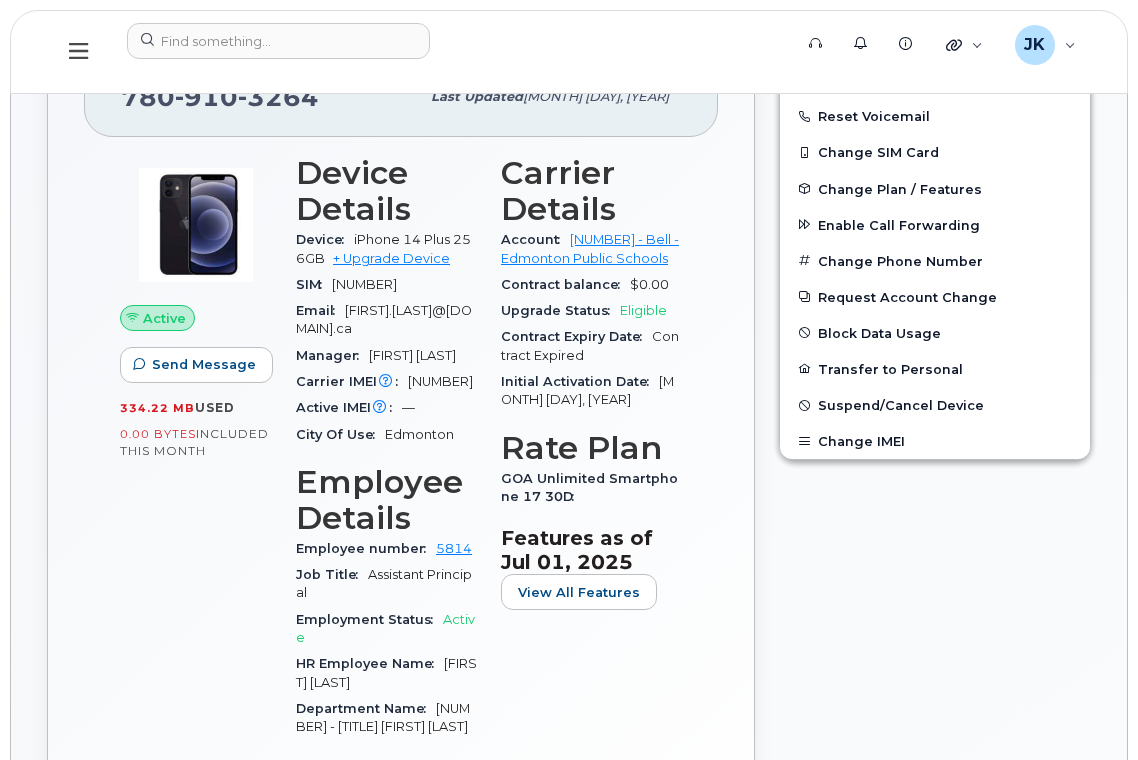 scroll, scrollTop: 533, scrollLeft: 0, axis: vertical 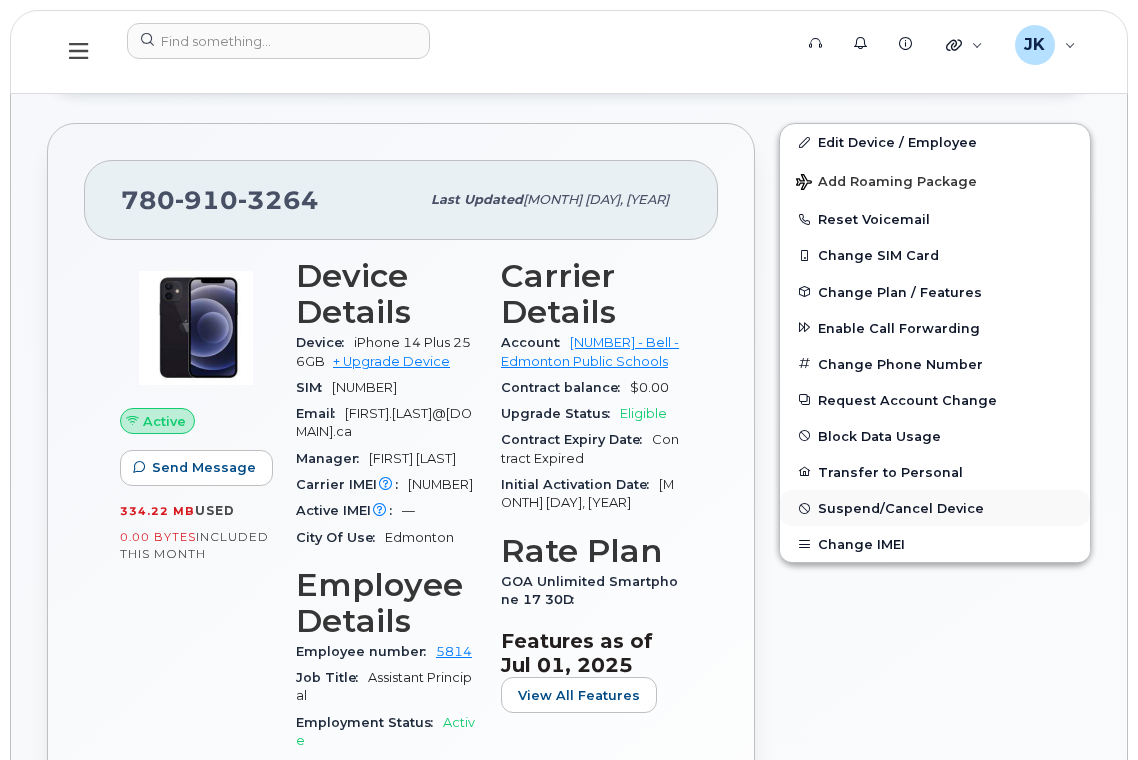 click on "Suspend/Cancel Device" at bounding box center (901, 508) 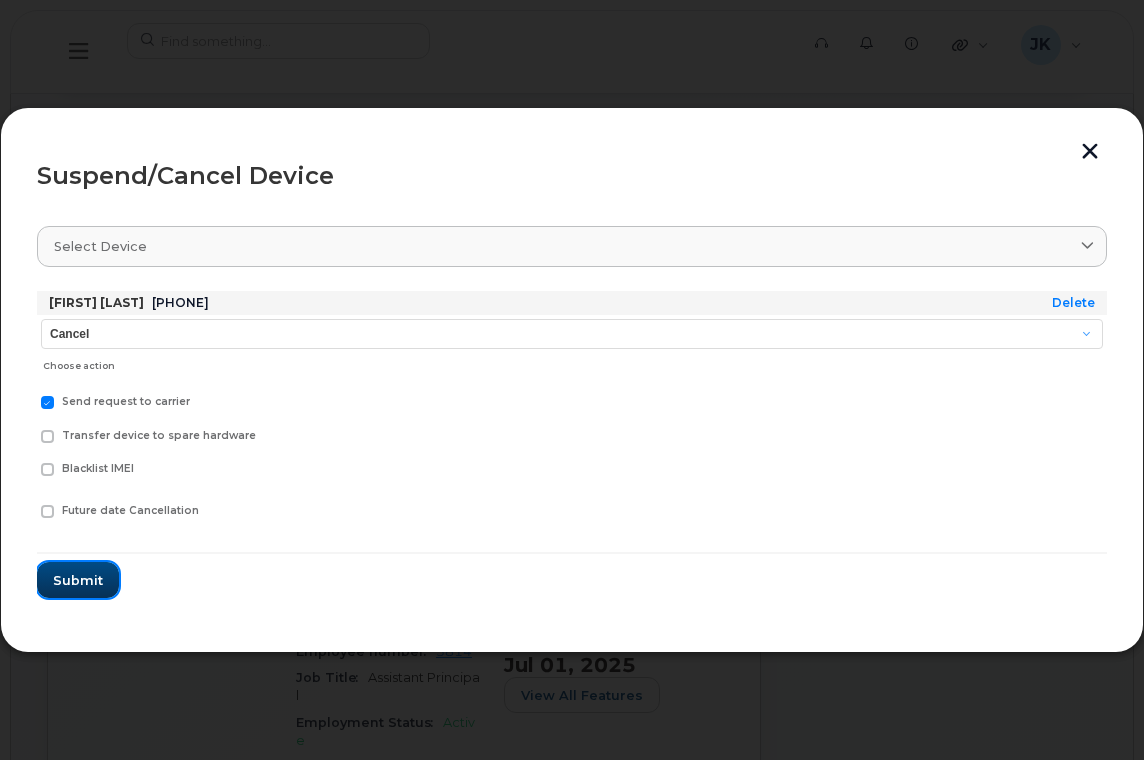 click on "Submit" at bounding box center (78, 580) 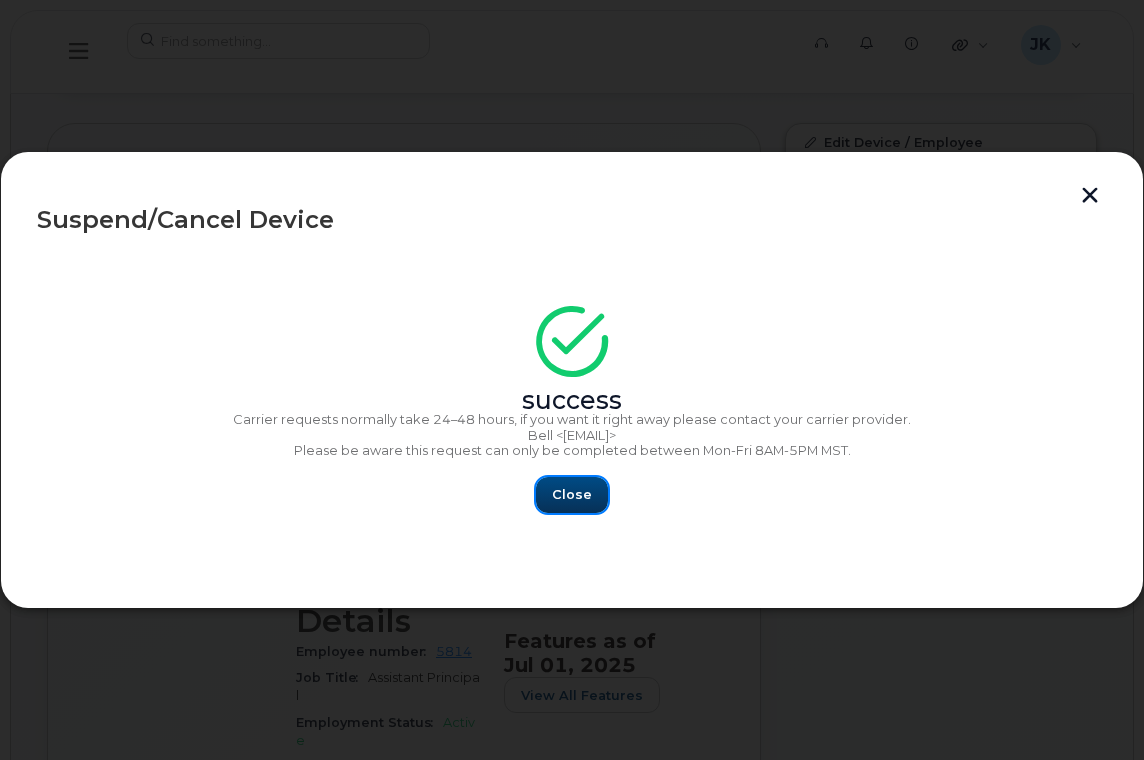 drag, startPoint x: 557, startPoint y: 493, endPoint x: 580, endPoint y: 491, distance: 23.086792 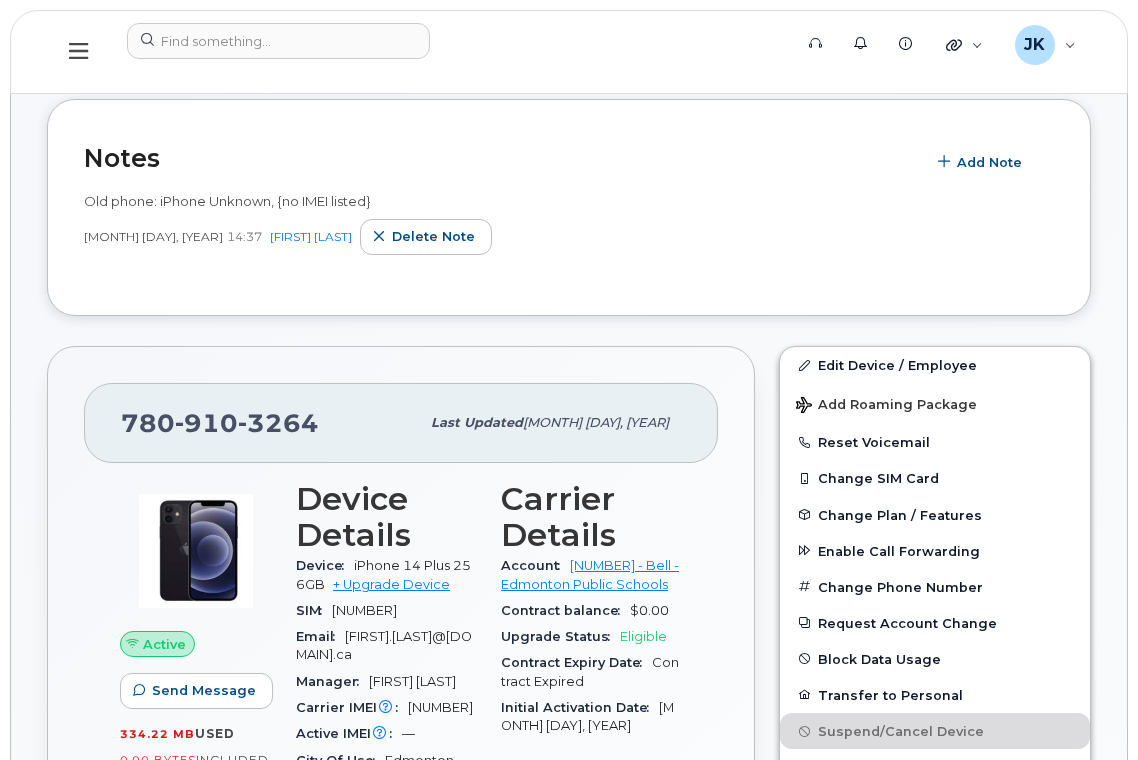 scroll, scrollTop: 0, scrollLeft: 0, axis: both 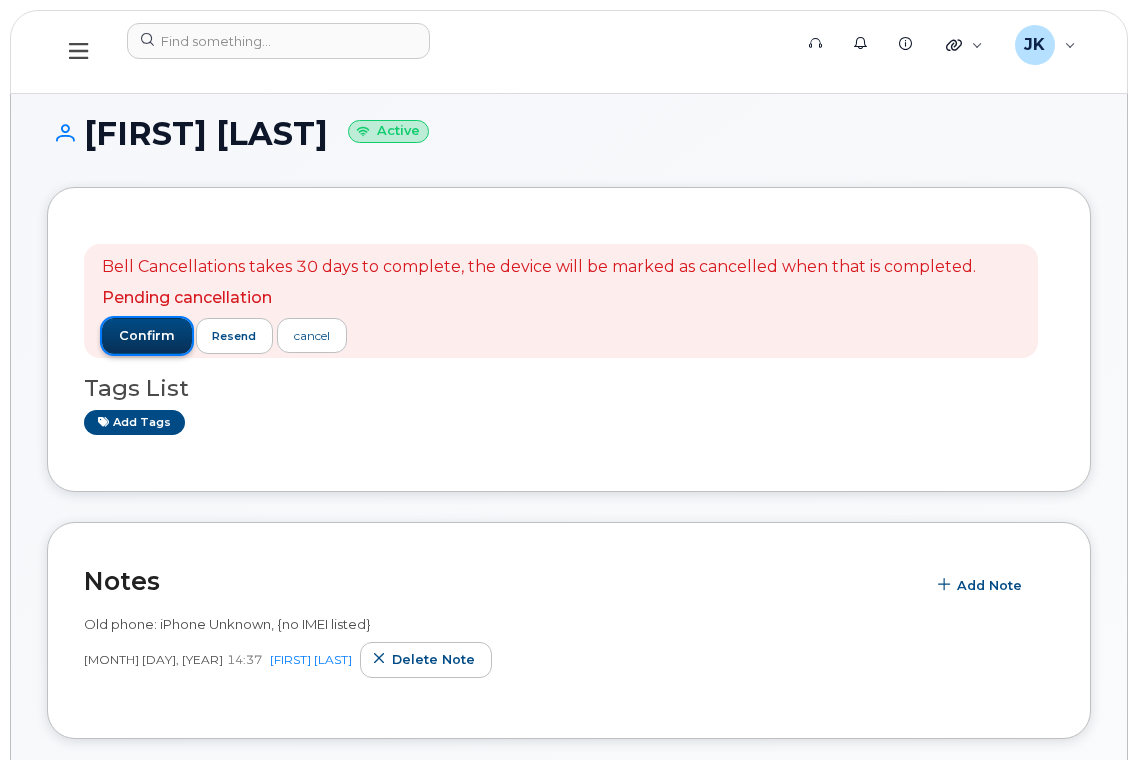 click on "confirm" 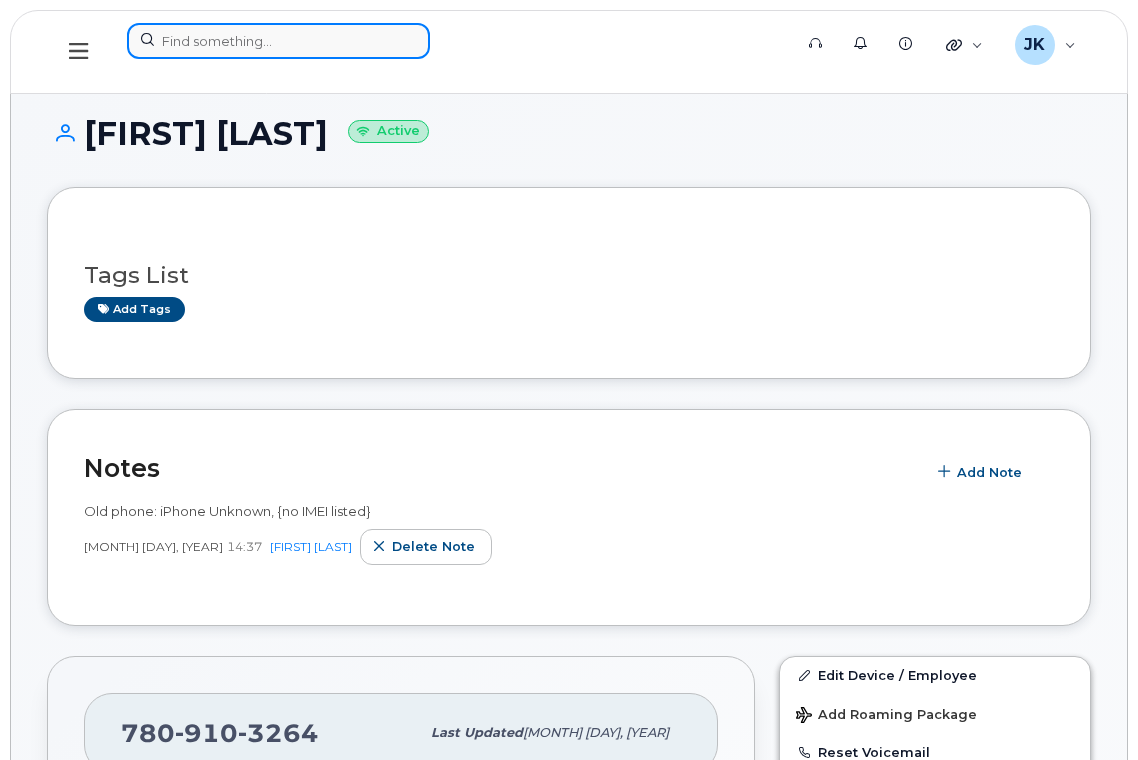 click at bounding box center (278, 41) 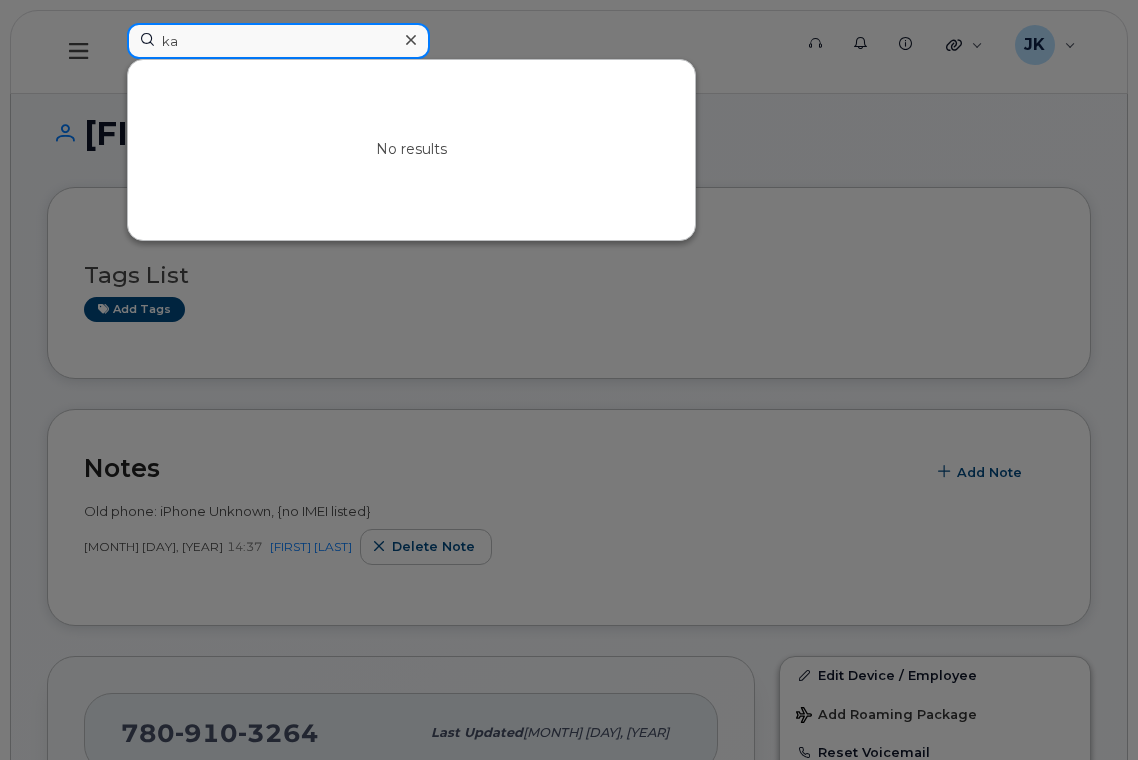 type on "k" 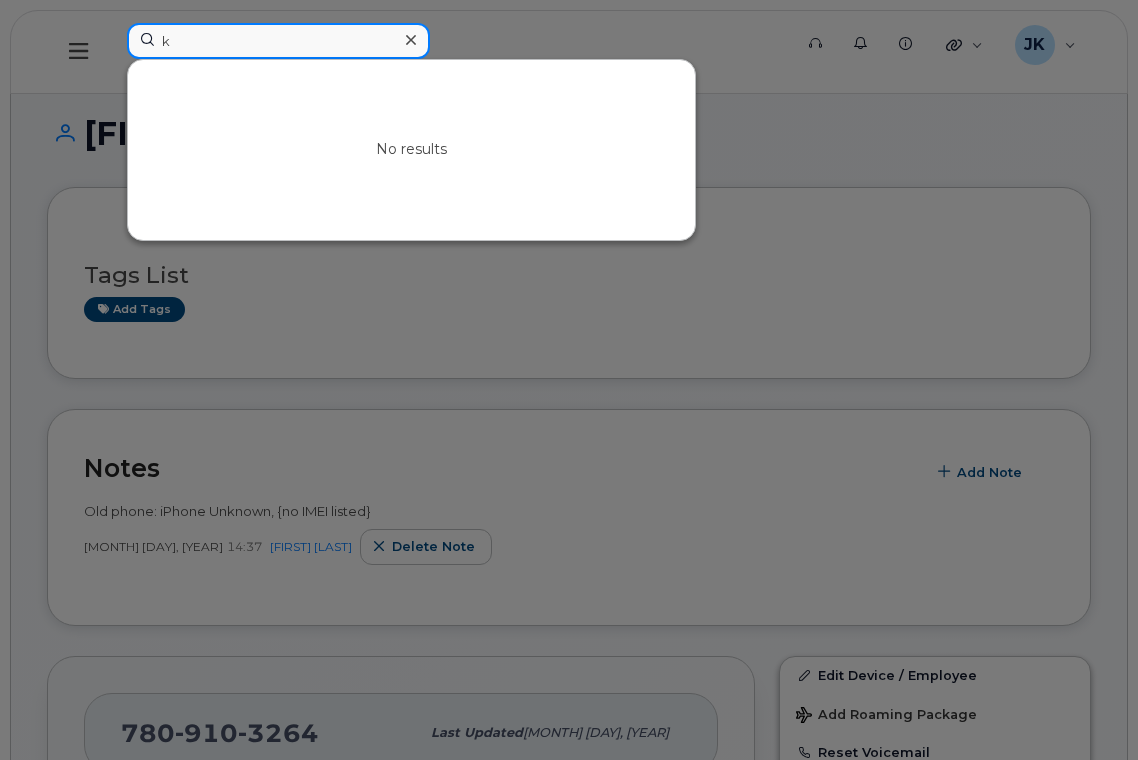 type 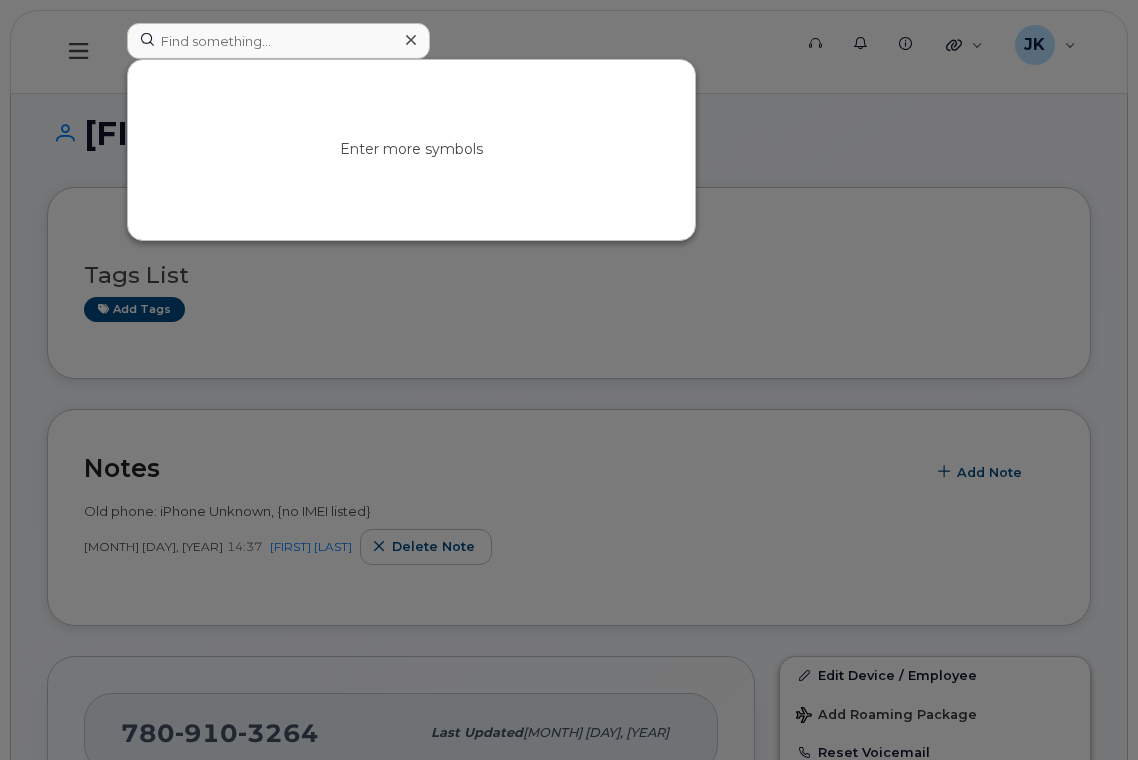 click at bounding box center (569, 380) 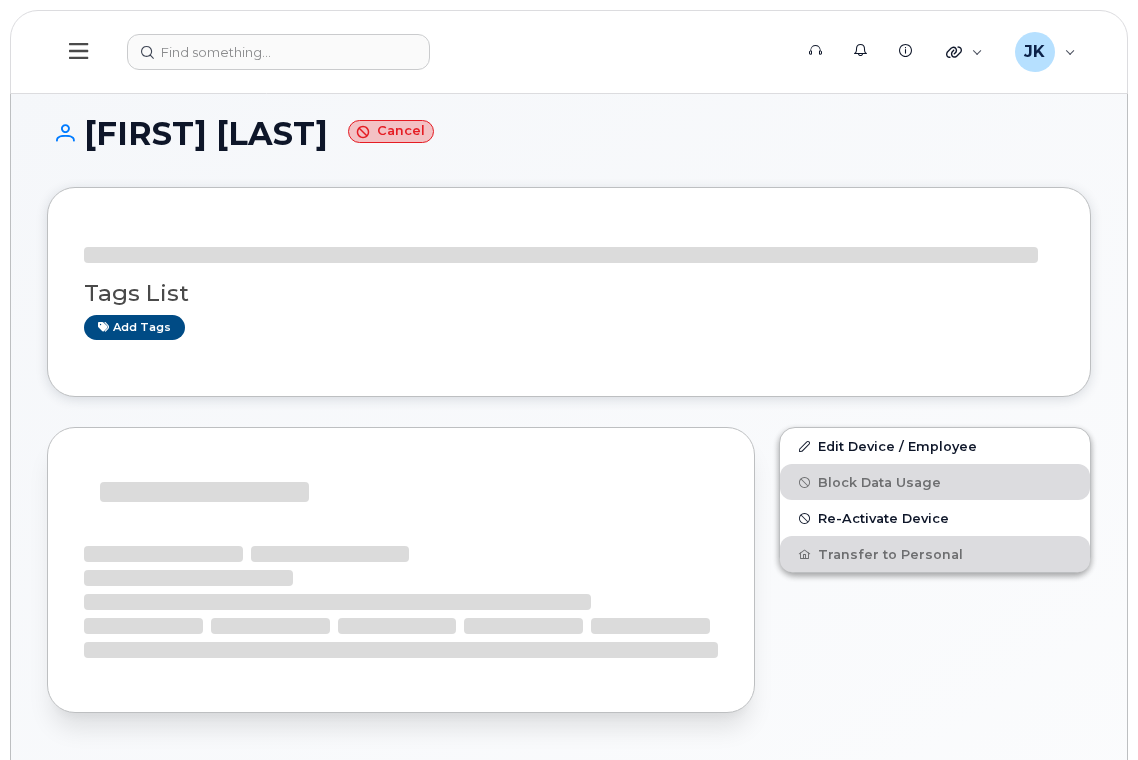 scroll, scrollTop: 0, scrollLeft: 0, axis: both 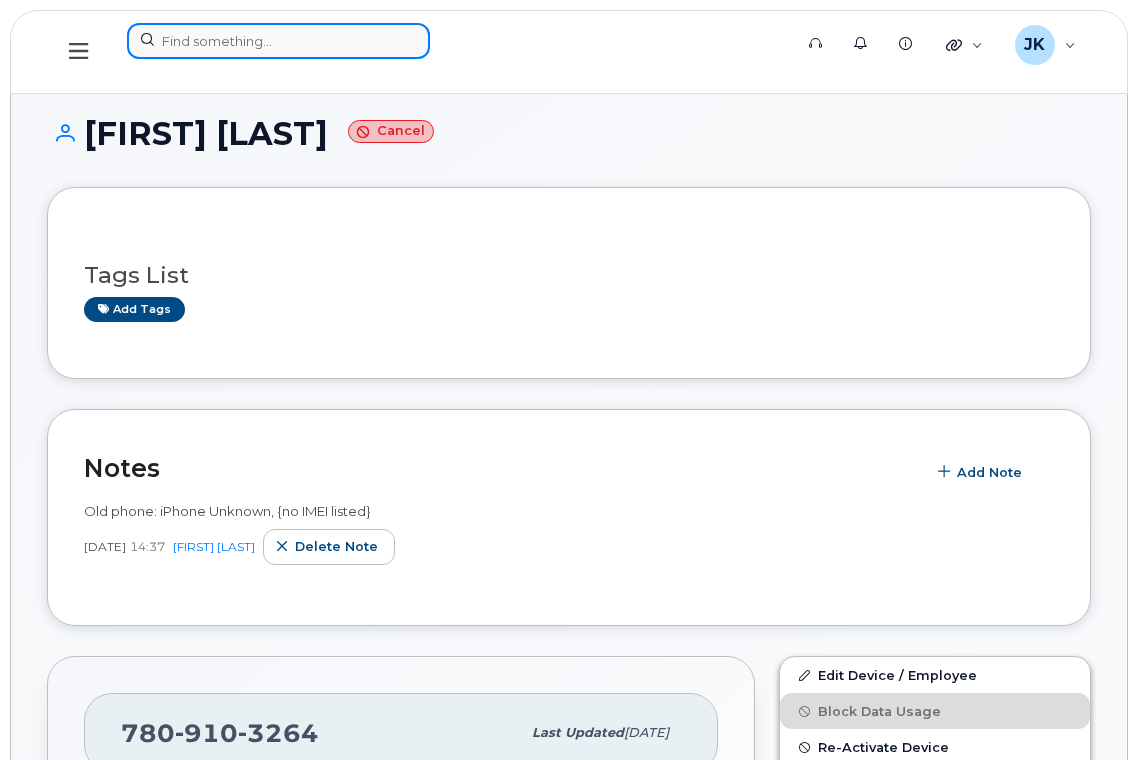 click at bounding box center [278, 41] 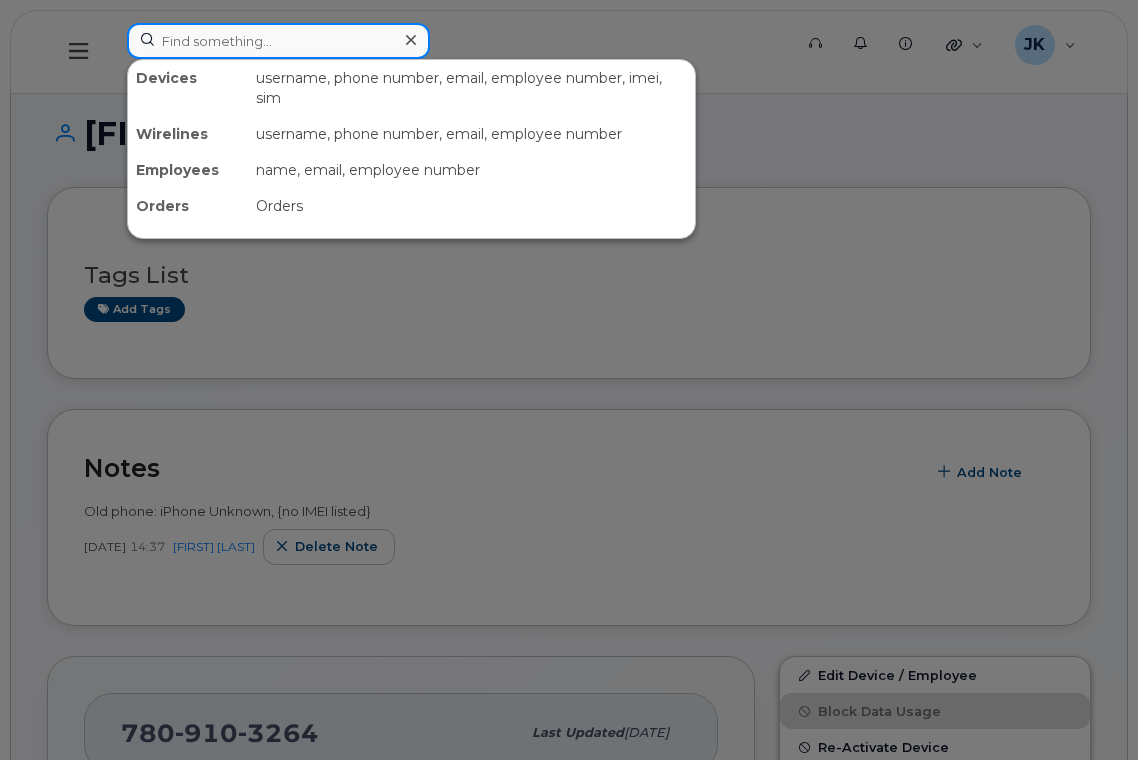 paste on "[FIRST] [LAST]" 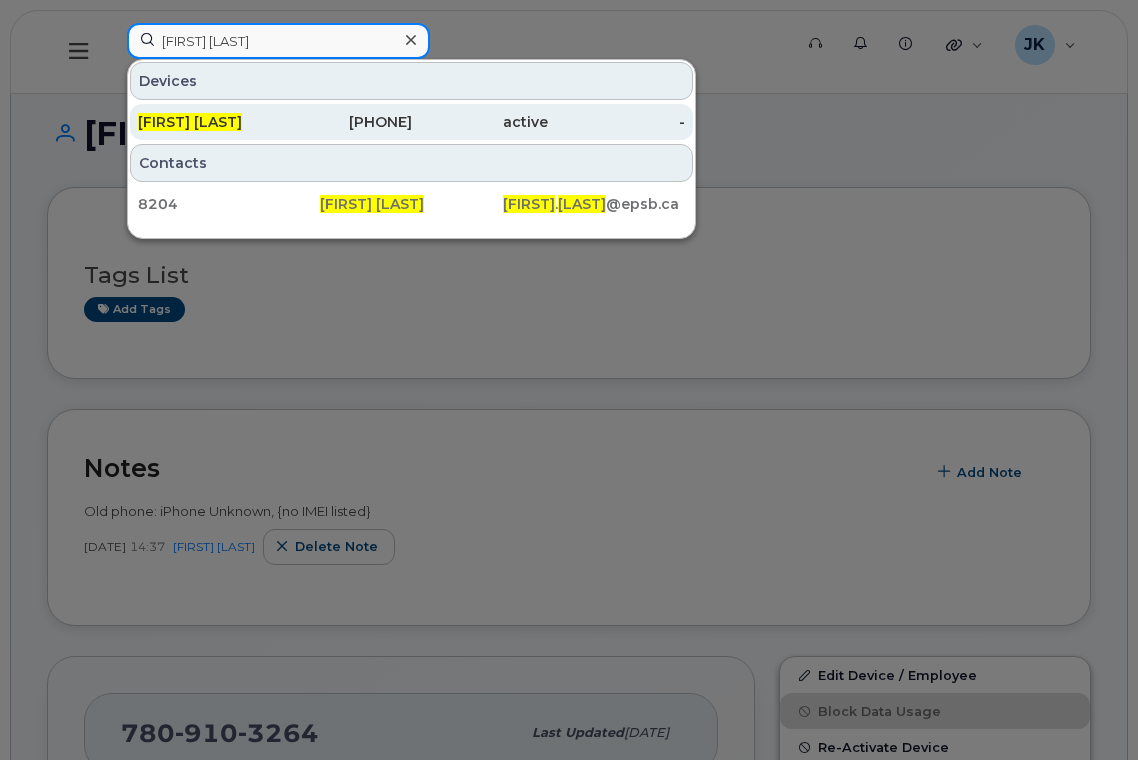 type on "[FIRST] [LAST]" 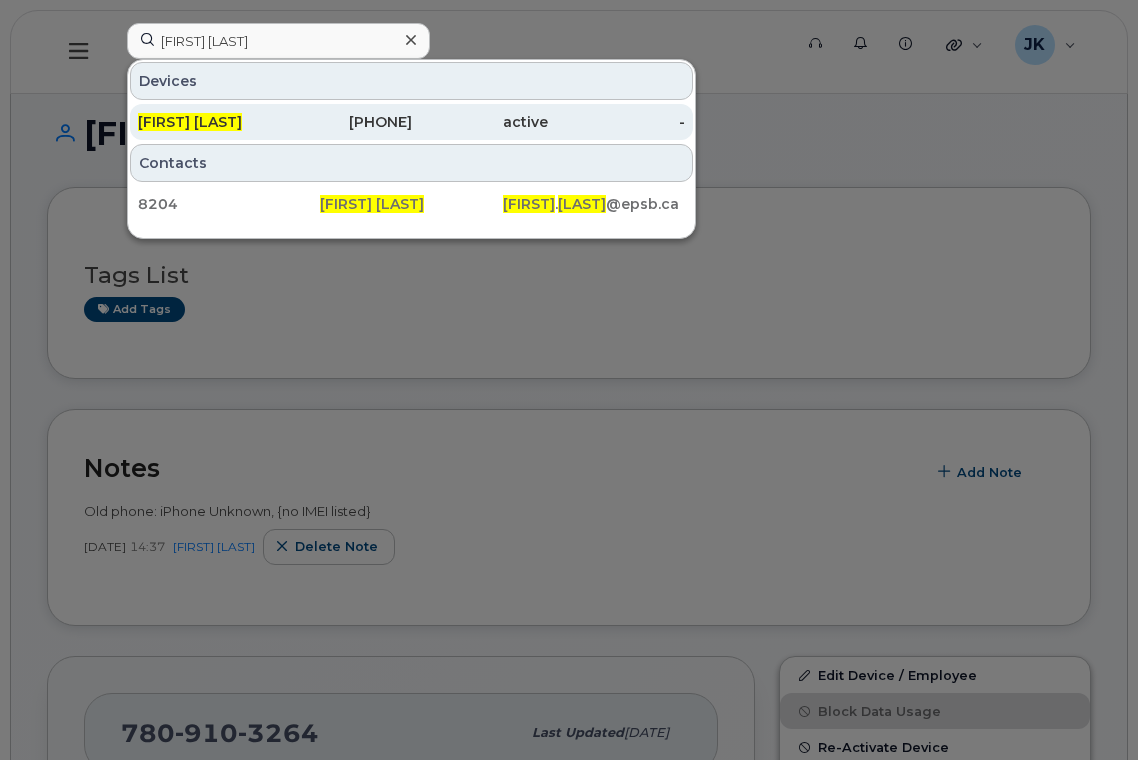 click on "[FIRST] [LAST]" at bounding box center [206, 122] 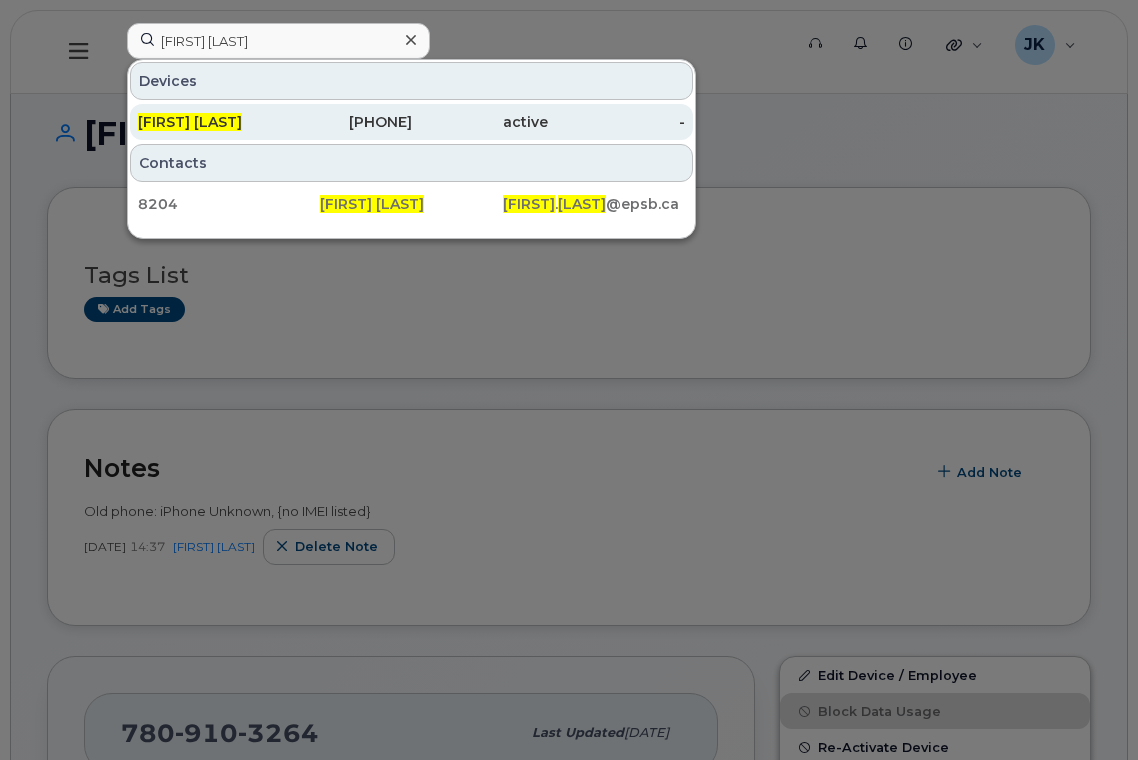 click on "780-919-9087" at bounding box center (343, 122) 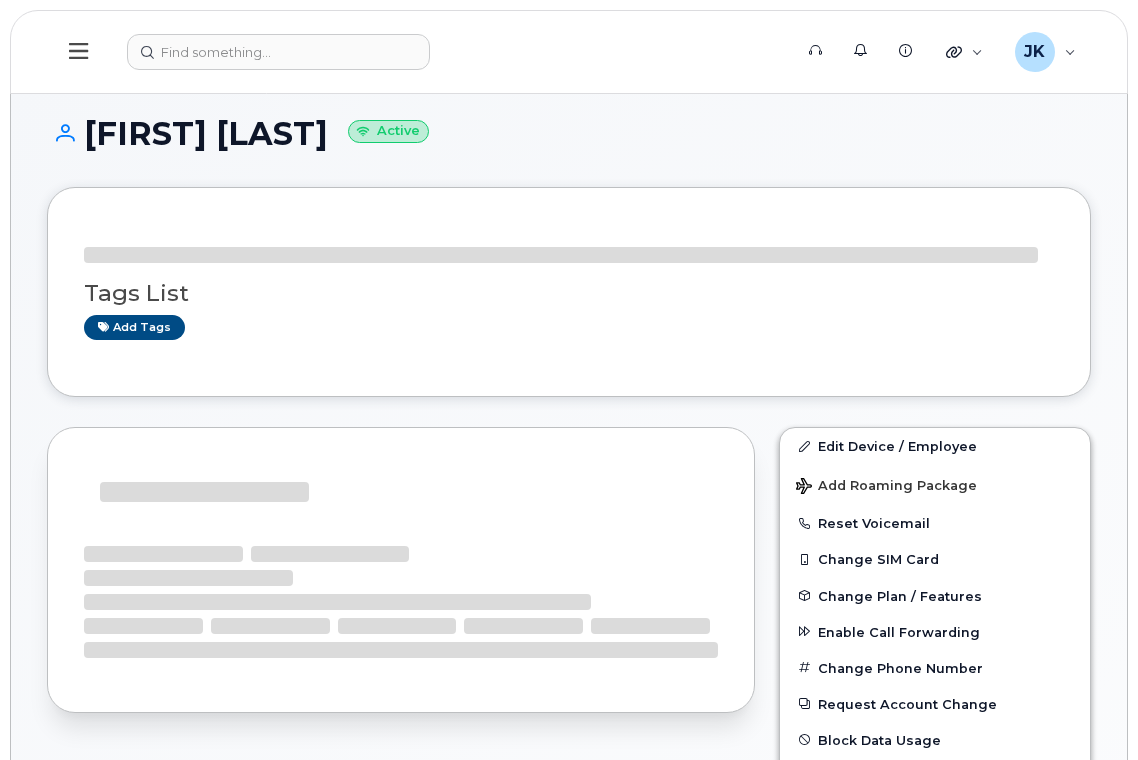 scroll, scrollTop: 0, scrollLeft: 0, axis: both 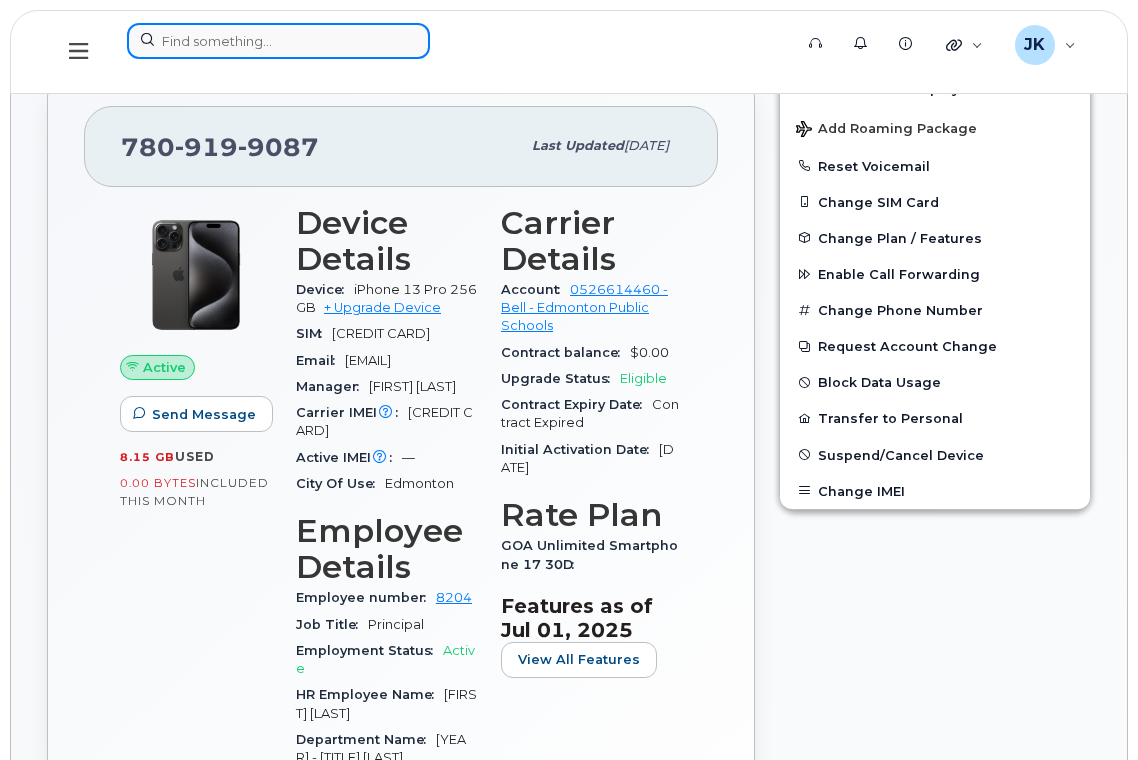 click at bounding box center [278, 41] 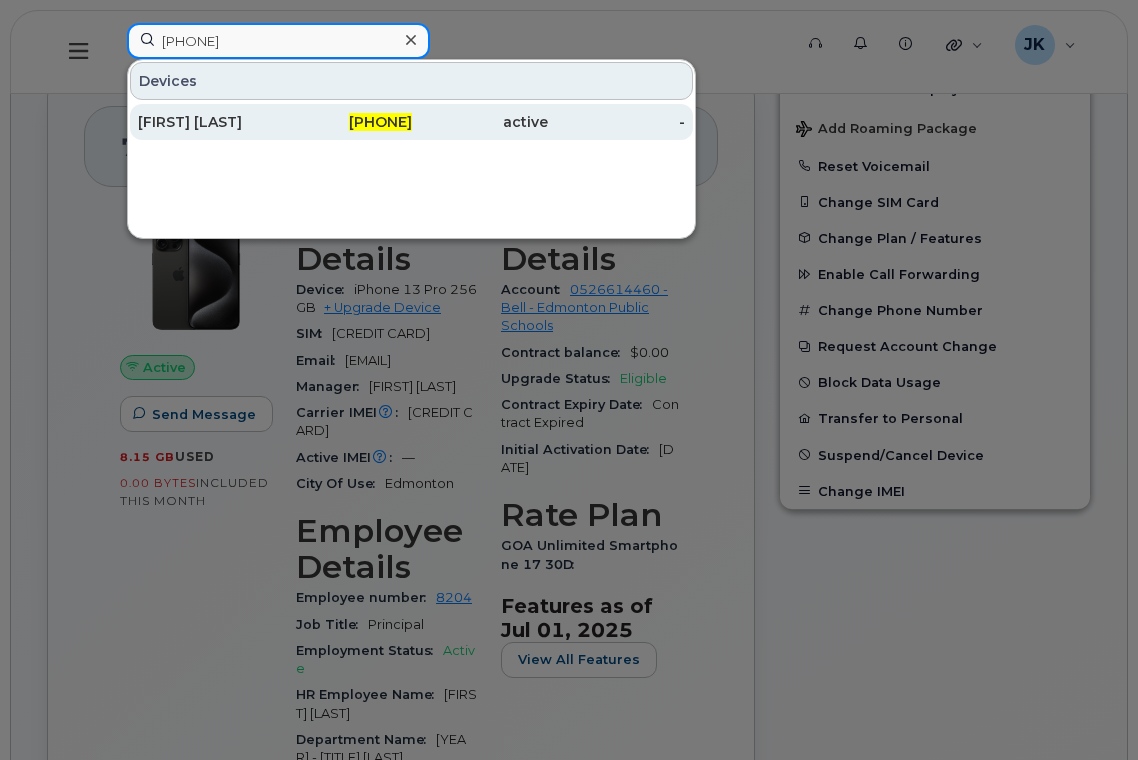 type on "780-690-7686" 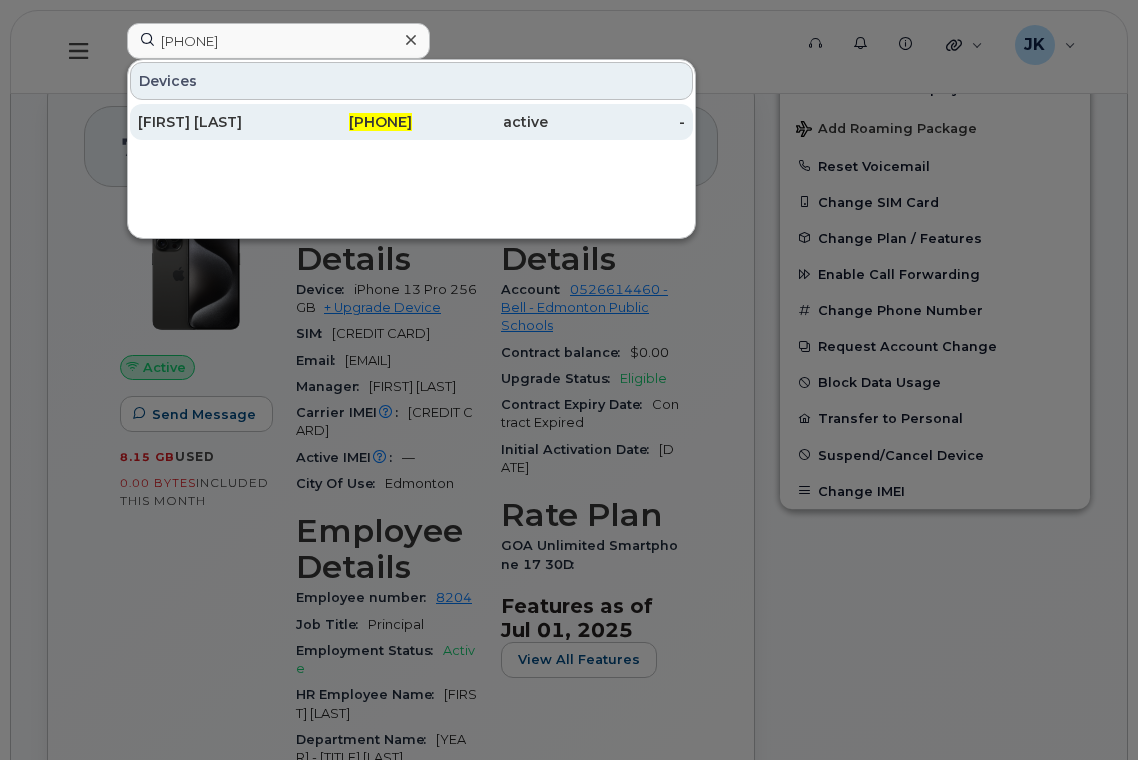 click on "[FIRST] [LAST]" at bounding box center (206, 122) 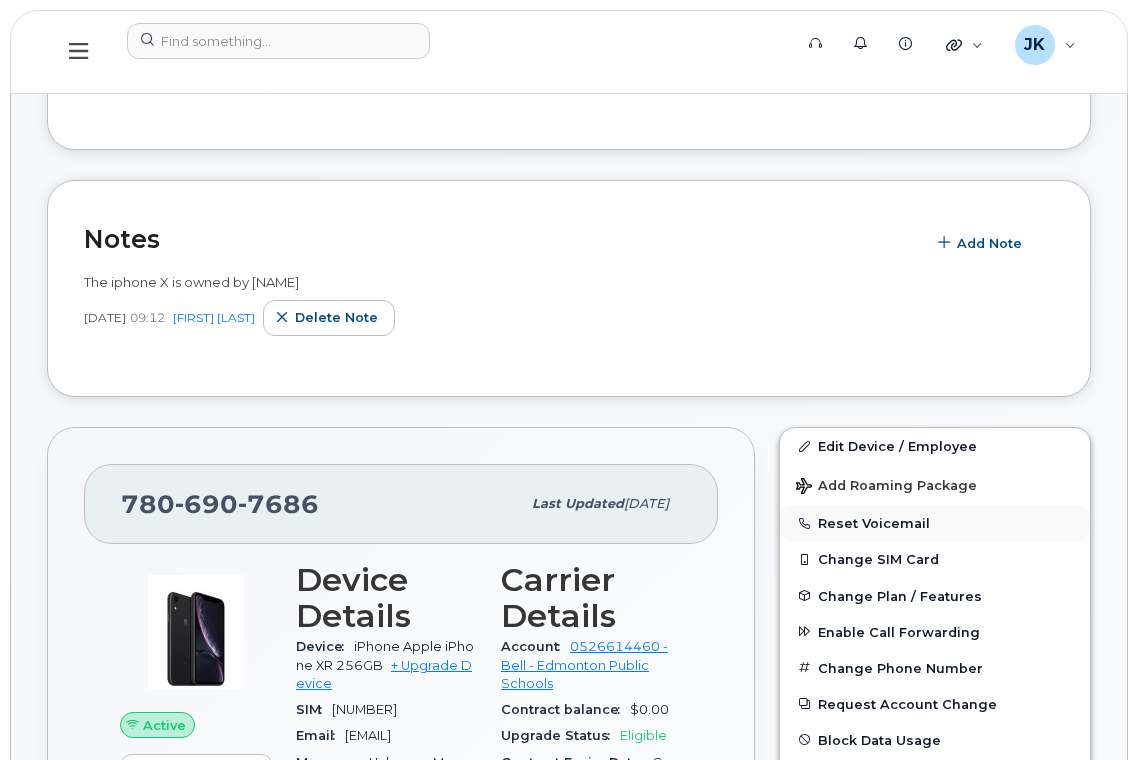 scroll, scrollTop: 400, scrollLeft: 0, axis: vertical 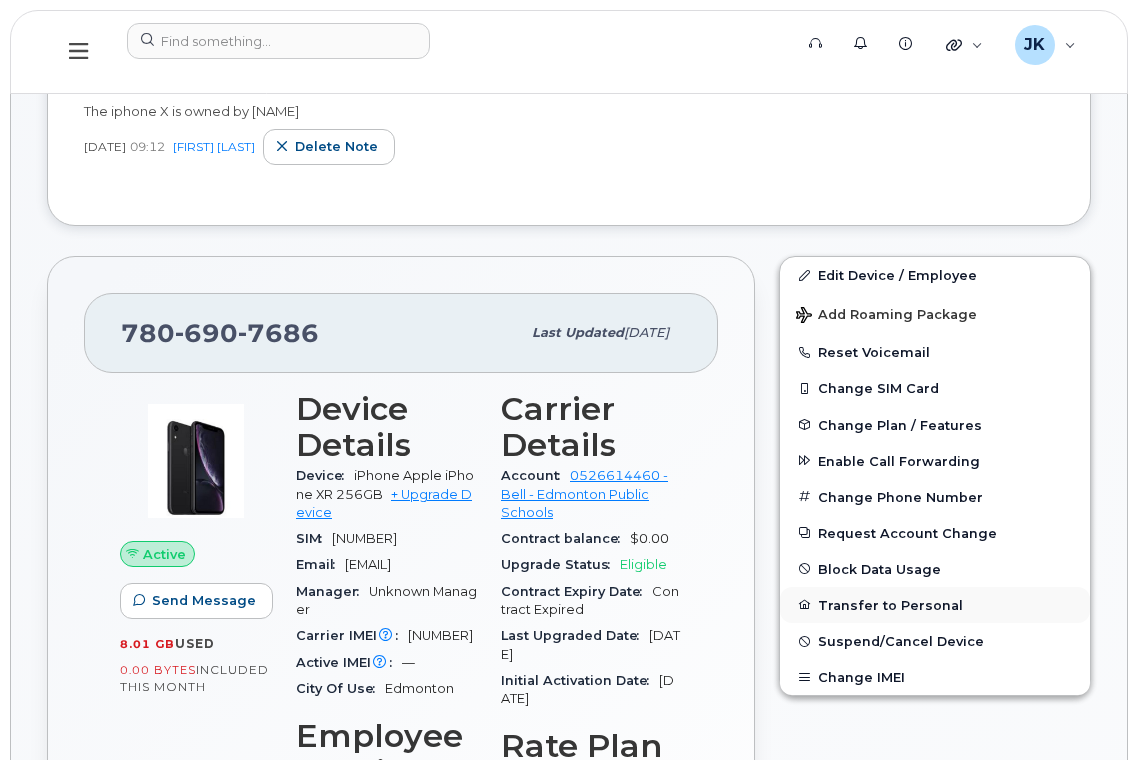 click on "Transfer to Personal" at bounding box center [935, 605] 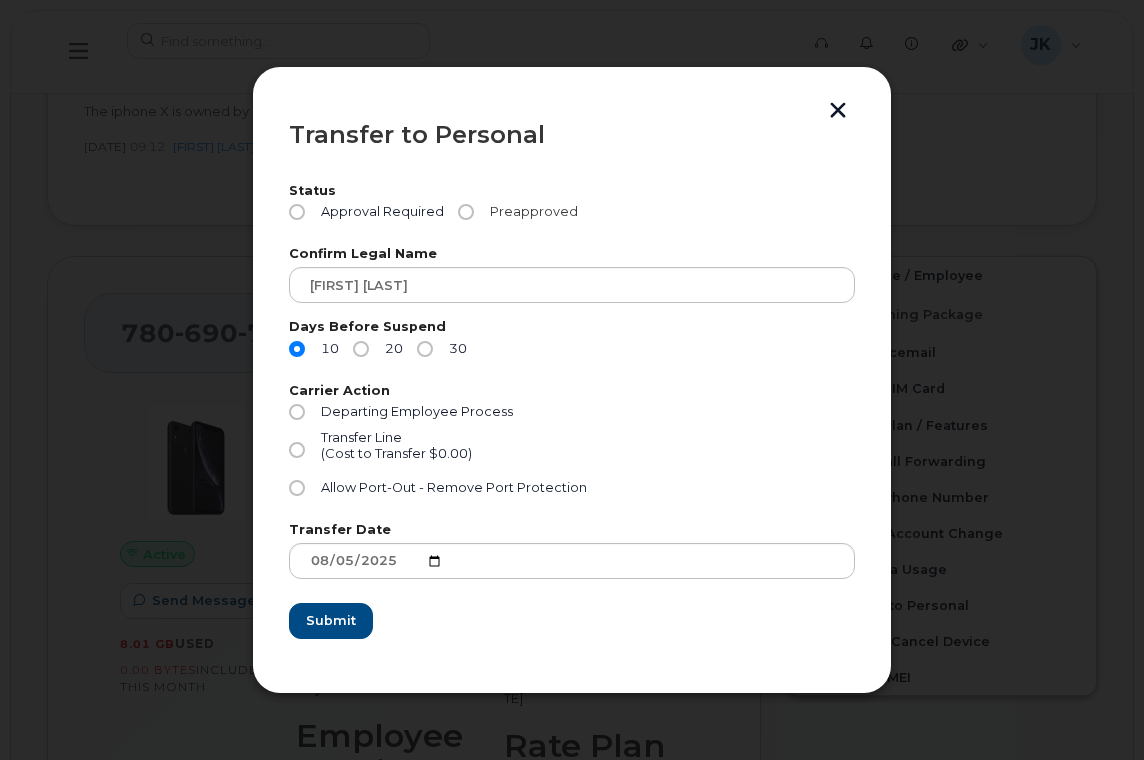 click on "Preapproved" at bounding box center (466, 212) 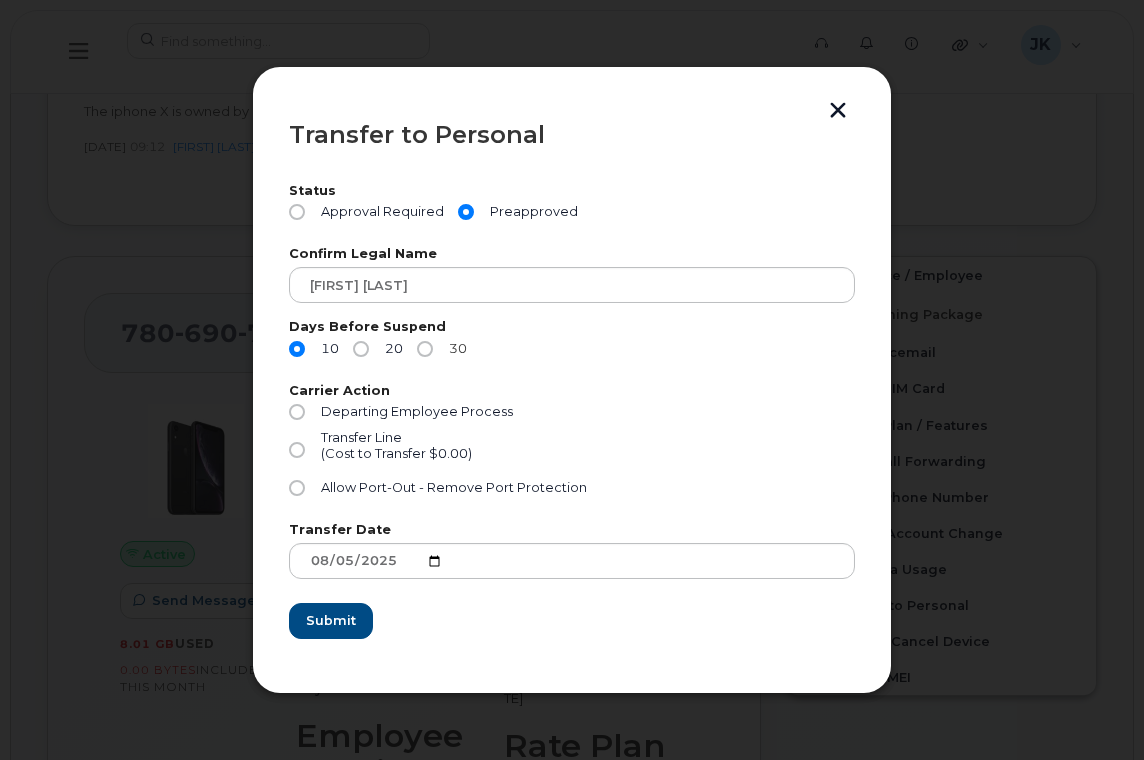 click on "30" at bounding box center [425, 349] 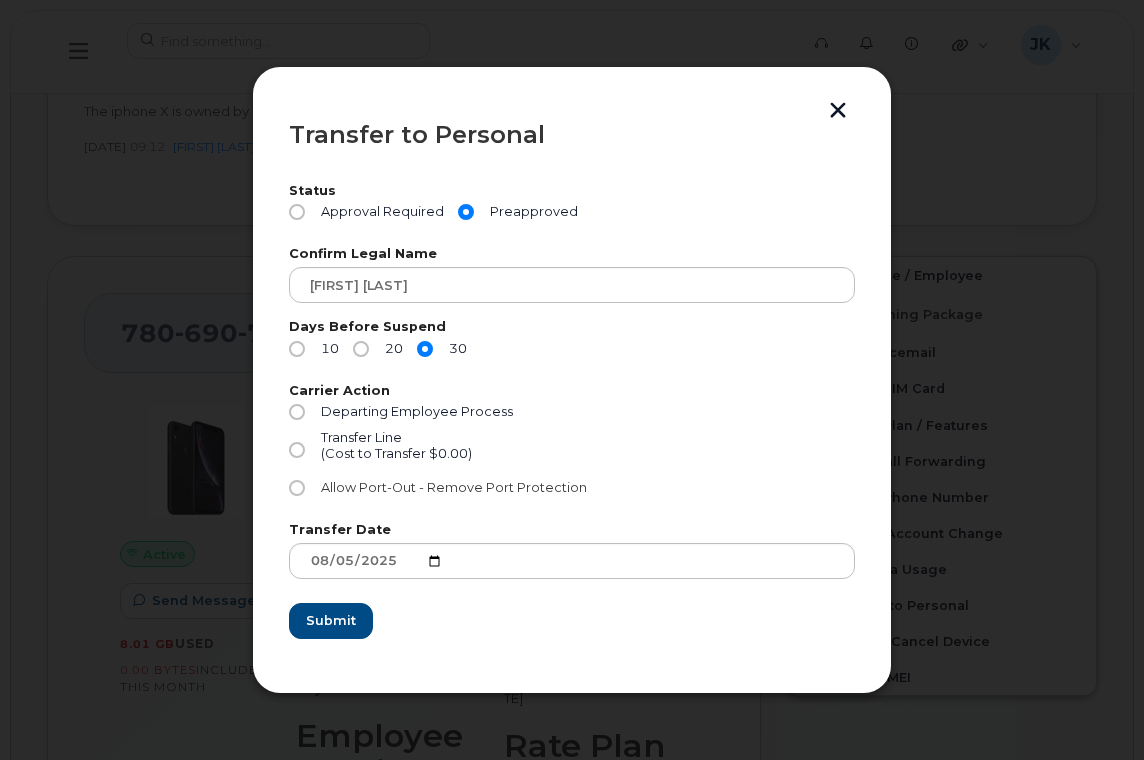 click on "Allow Port-Out - Remove Port Protection" at bounding box center (297, 488) 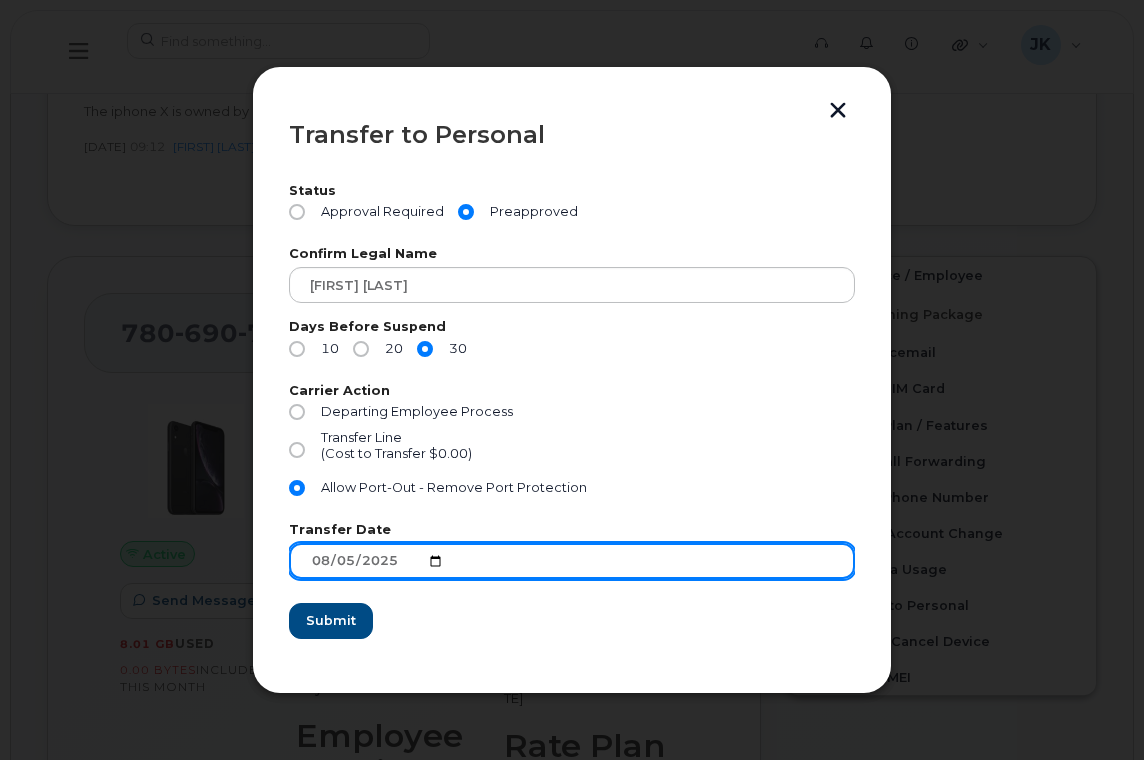 click on "2025-08-05" at bounding box center (572, 561) 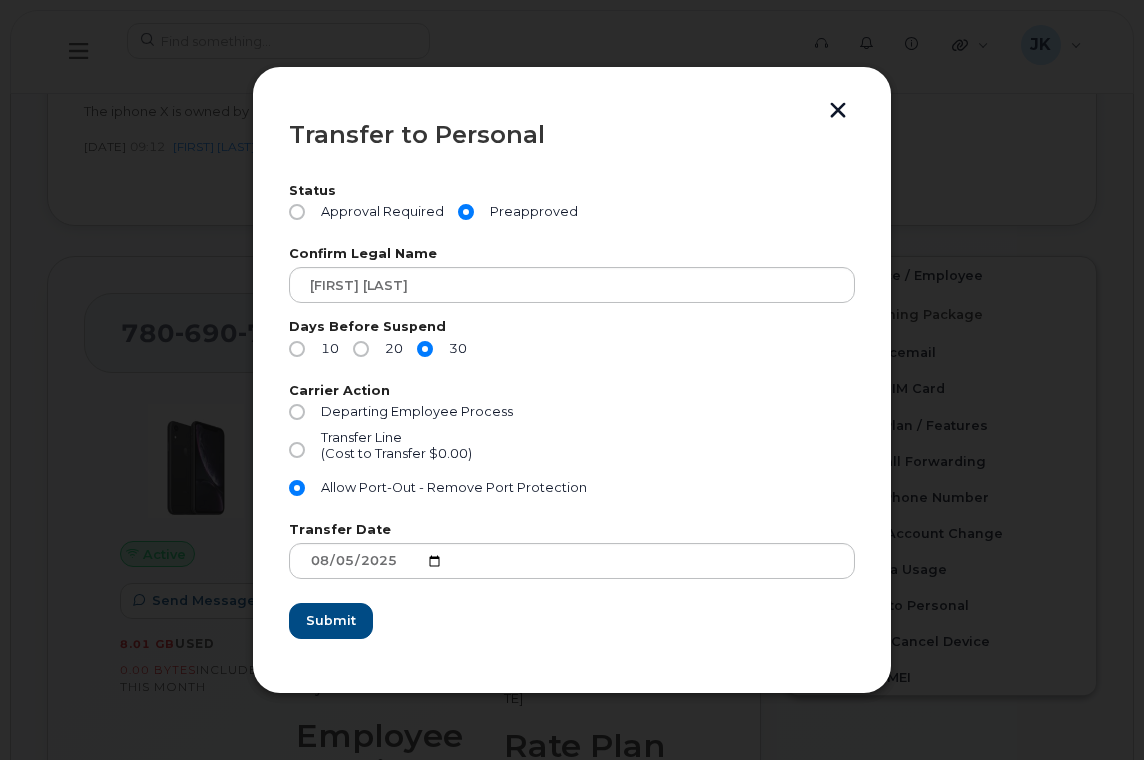 click on "Status Approval Required Preapproved Confirm Legal Name Gail Haydey Days Before Suspend 10 20 30 Carrier Action Departing Employee Process Transfer Line (Cost to Transfer
$0.00) Allow Port-Out - Remove Port Protection Transfer Date 2025-08-05 Submit" 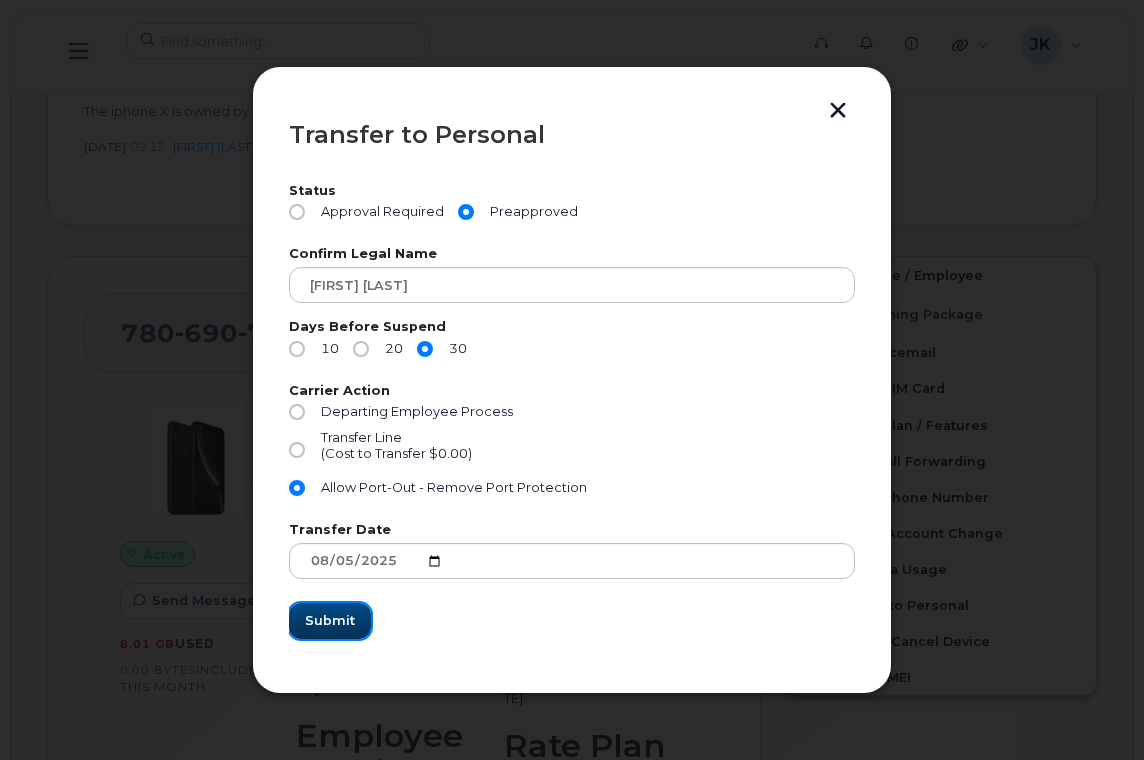 click on "Submit" at bounding box center (330, 620) 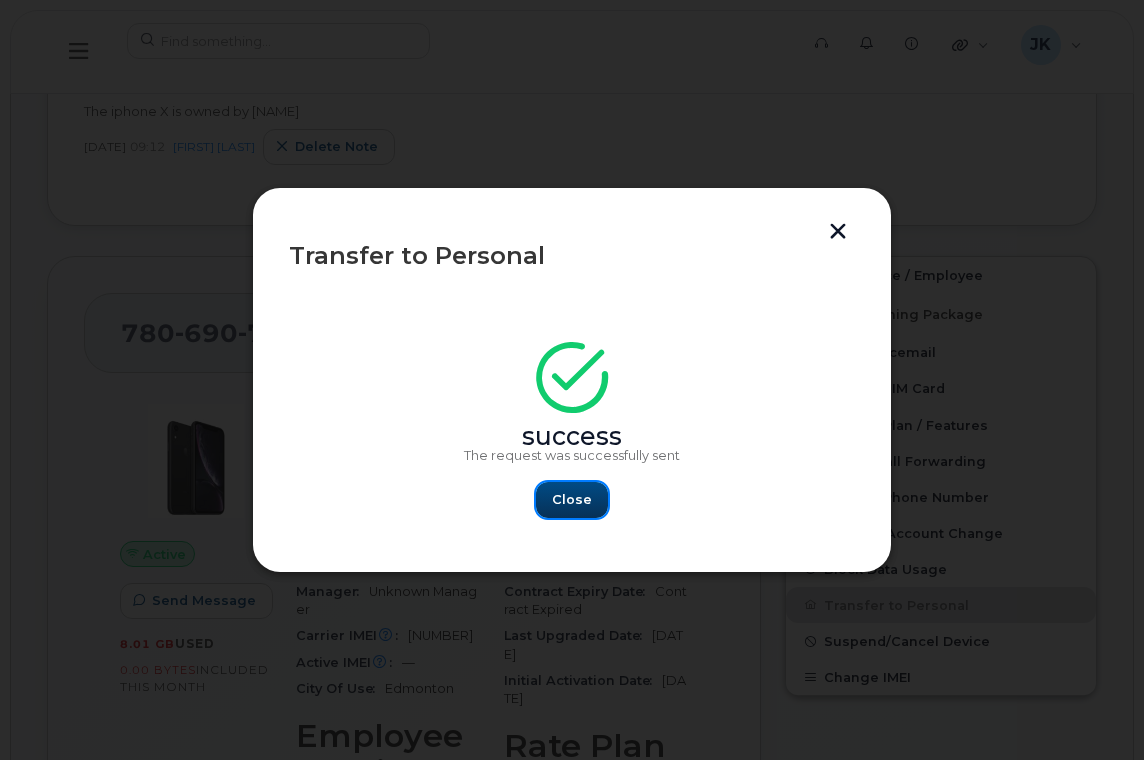 click on "Close" at bounding box center [572, 499] 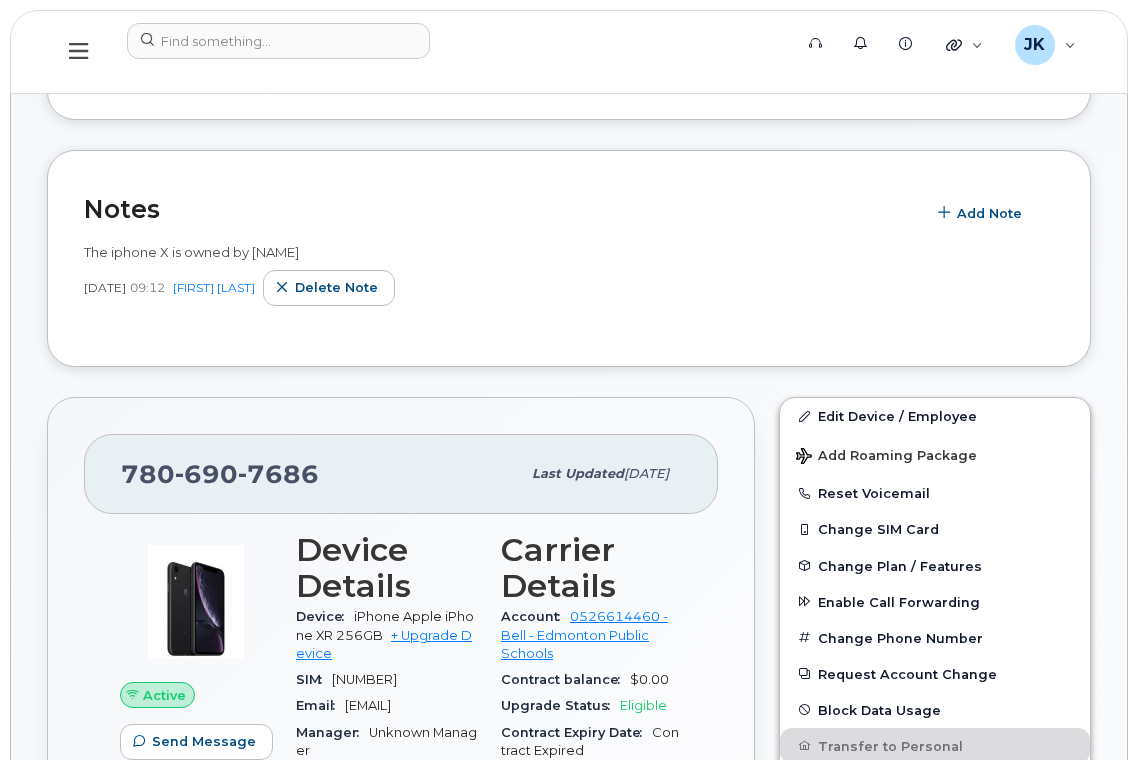 scroll, scrollTop: 133, scrollLeft: 0, axis: vertical 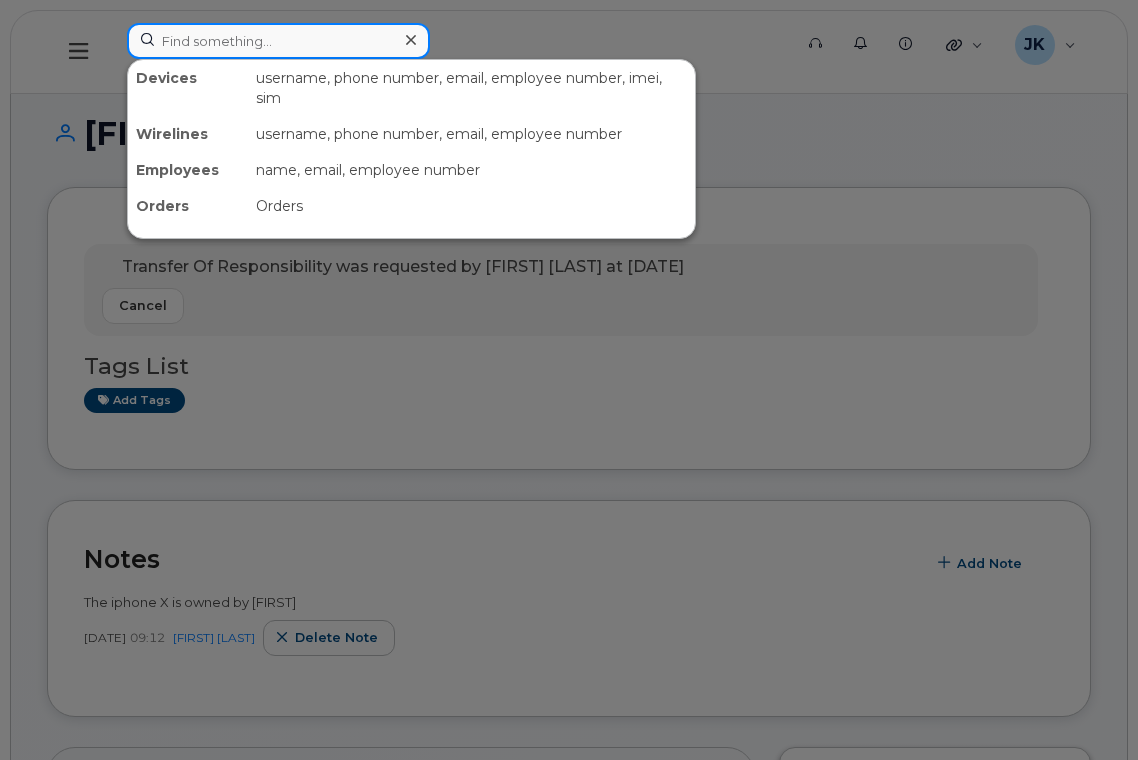 click at bounding box center (278, 41) 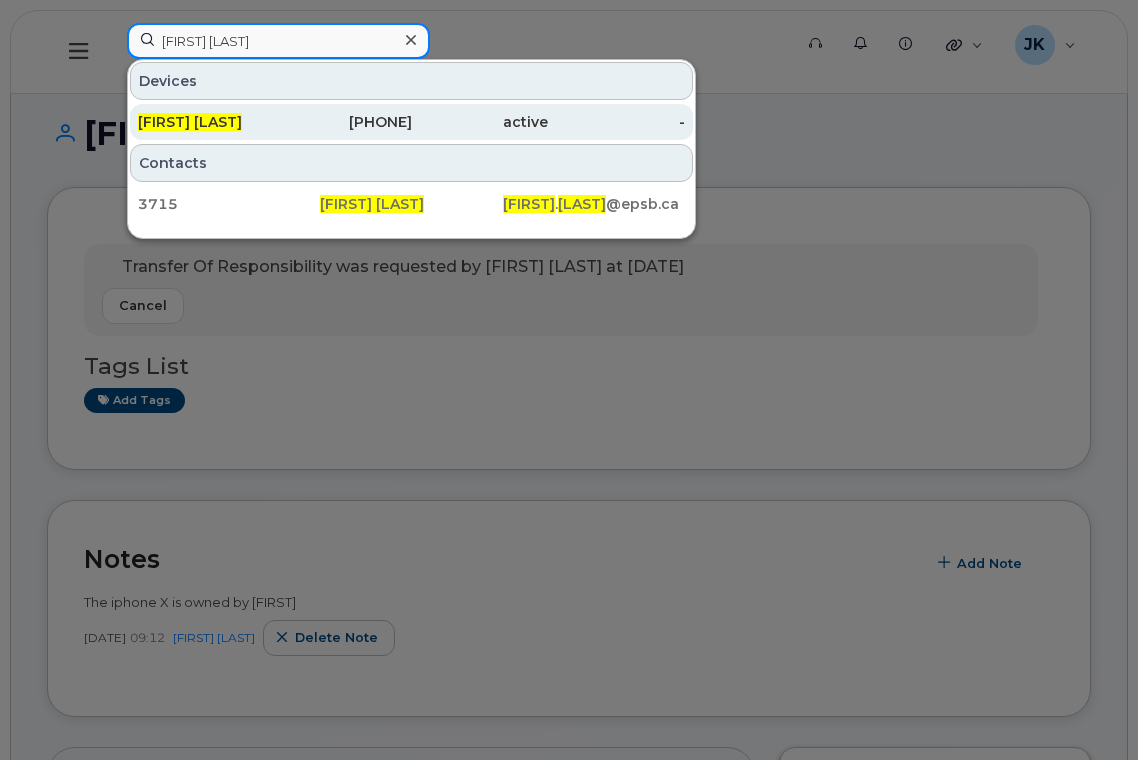 type on "[FIRST] [LAST]" 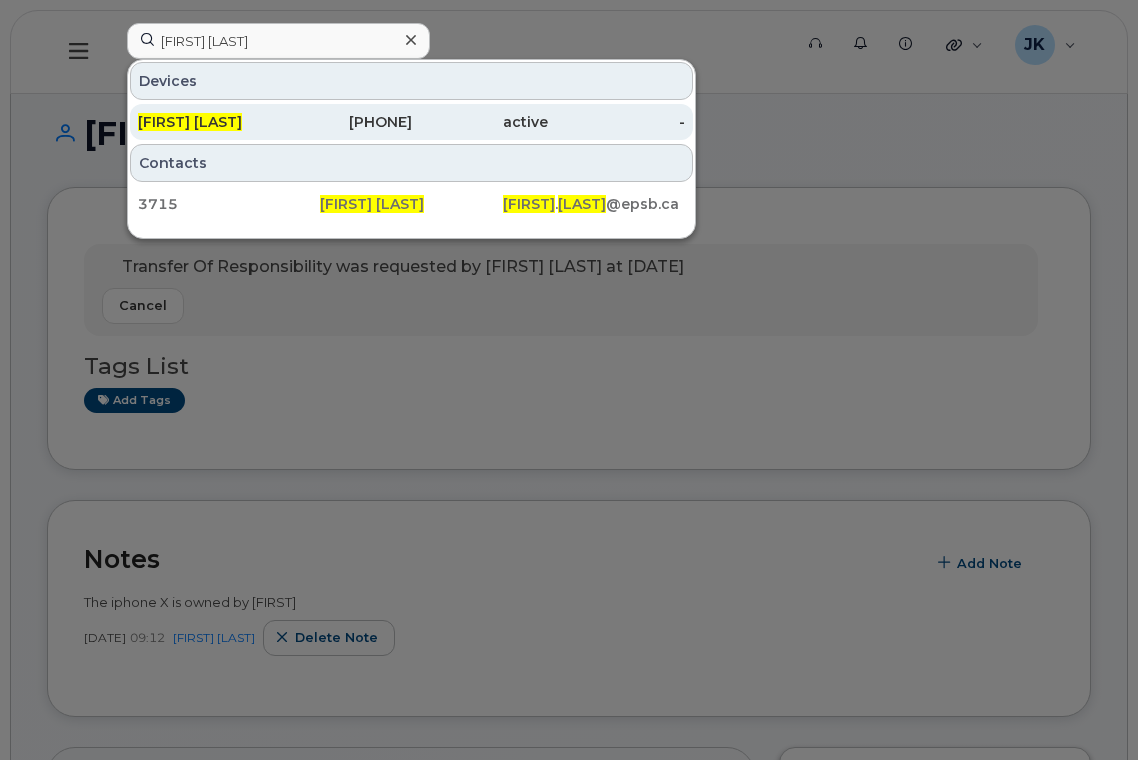 click on "780-237-6583" at bounding box center (343, 122) 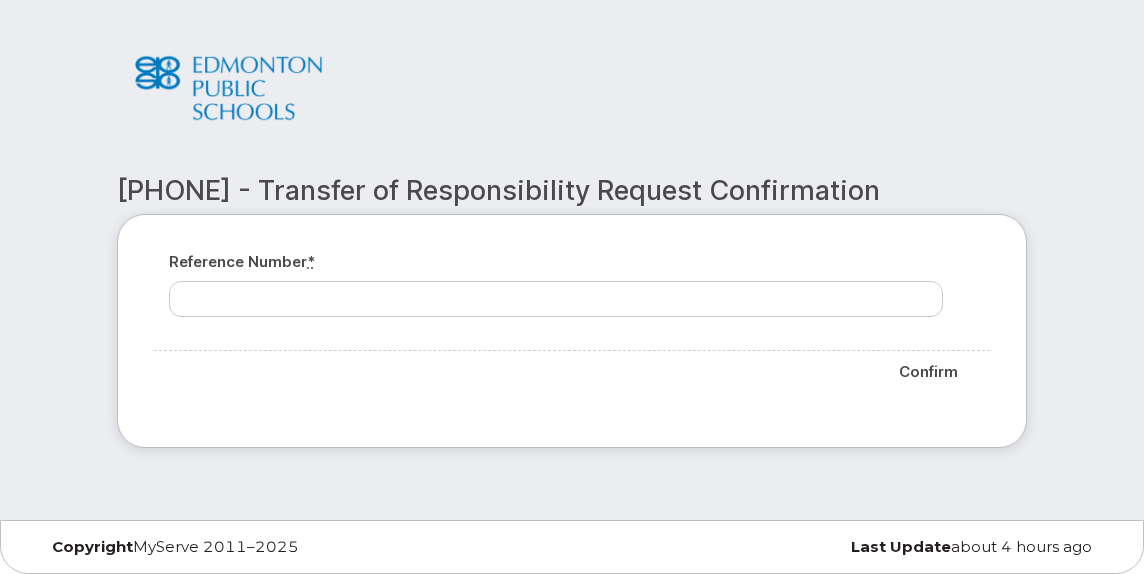 scroll, scrollTop: 0, scrollLeft: 0, axis: both 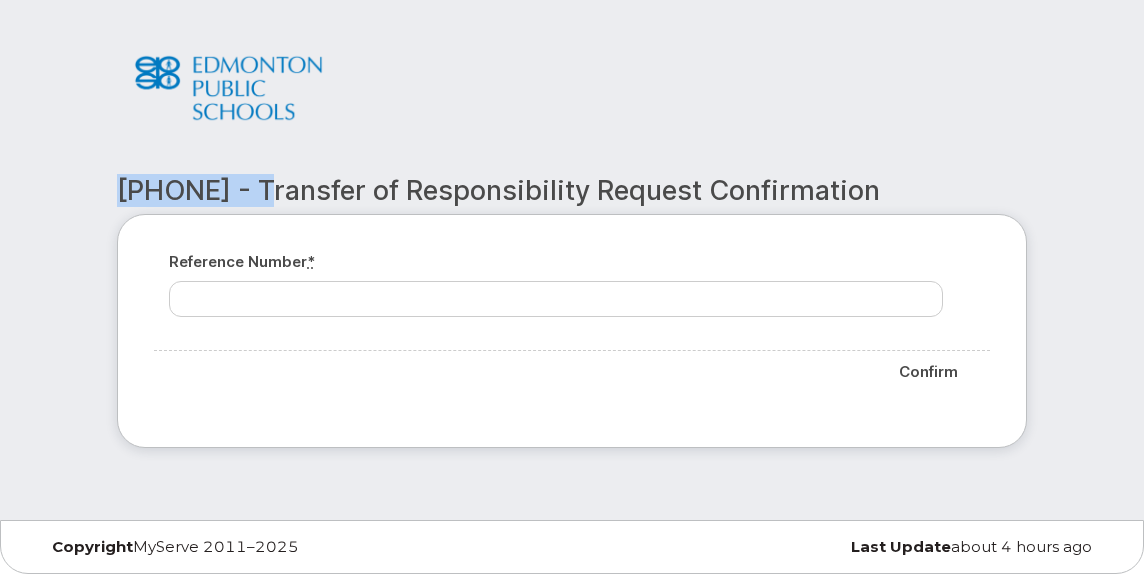 click on "[PHONE] - Transfer of Responsibility Request Confirmation" at bounding box center (572, 191) 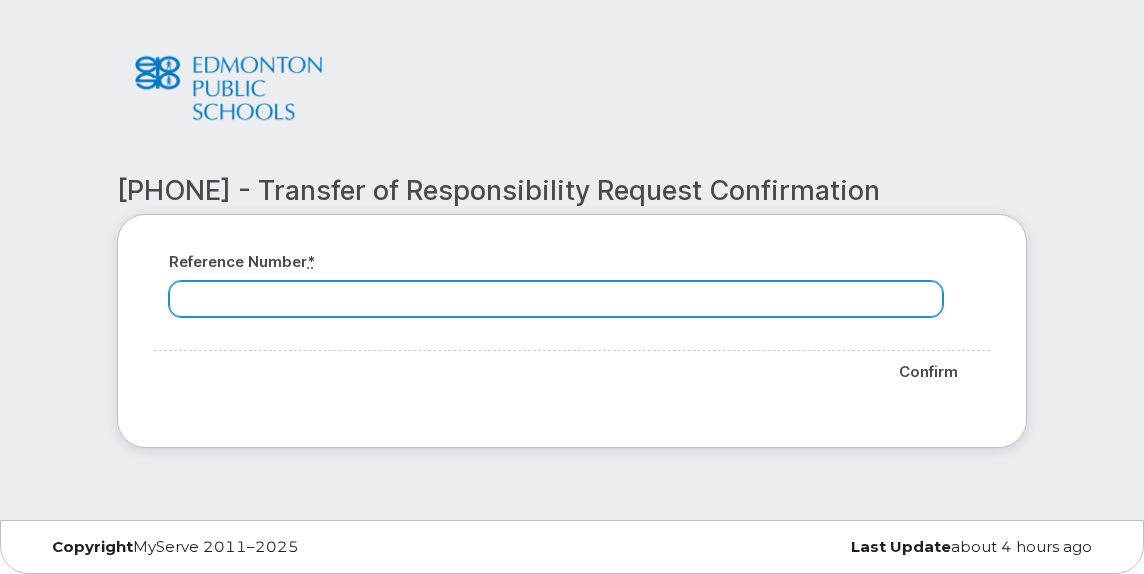 click on "Reference number *" at bounding box center (556, 299) 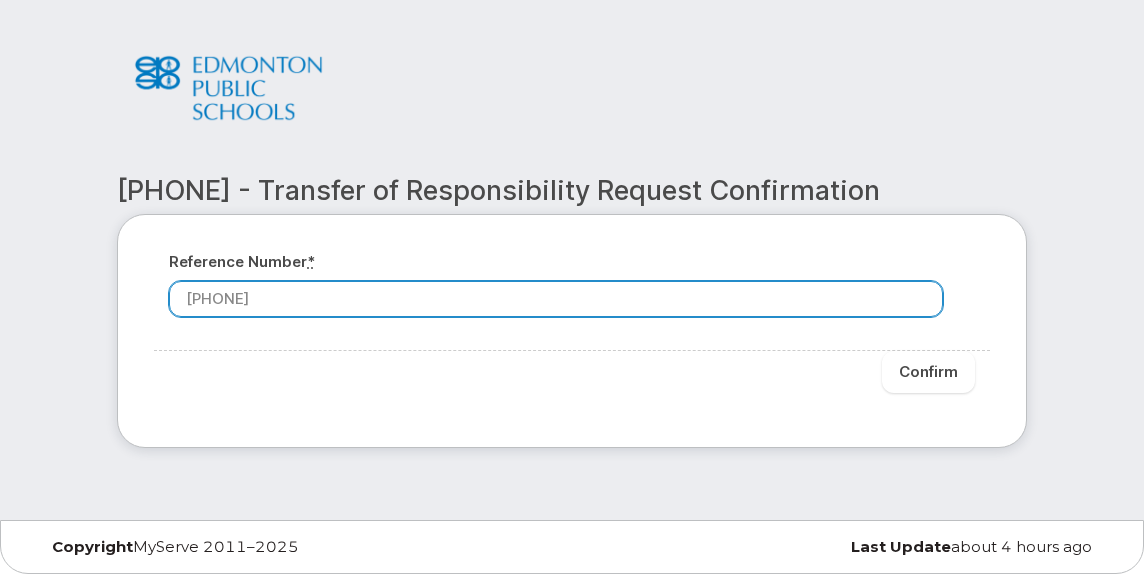 type on "[PHONE]" 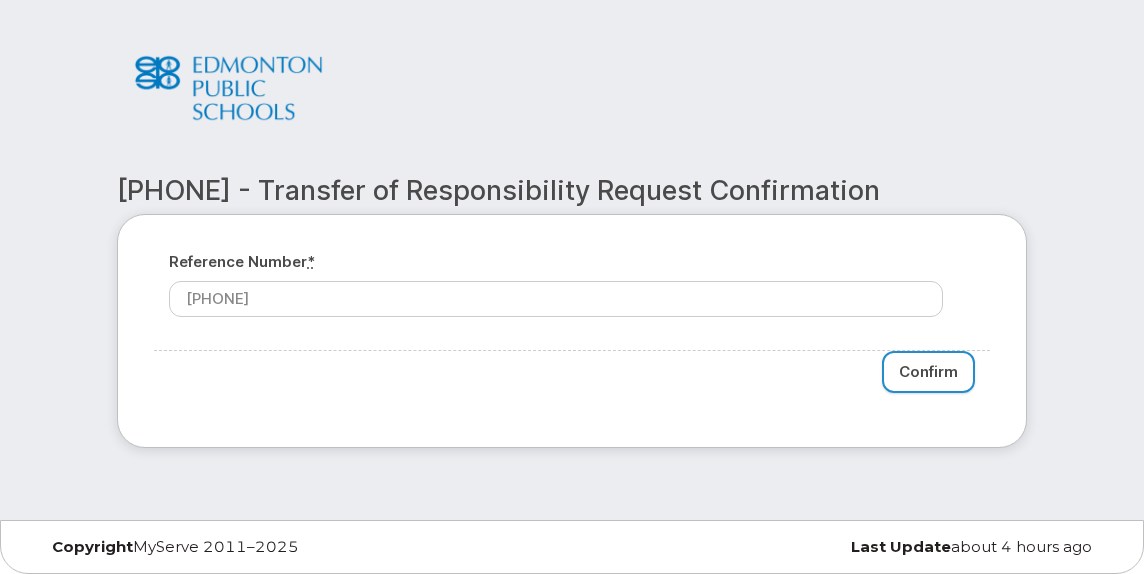 click on "Confirm" at bounding box center (928, 372) 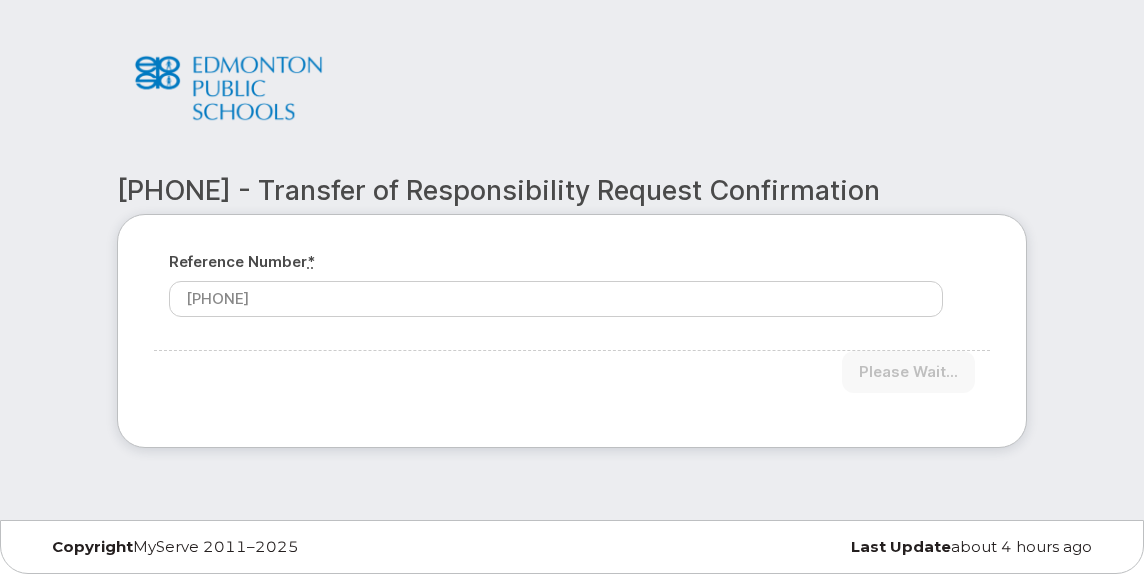 type on "Please wait..." 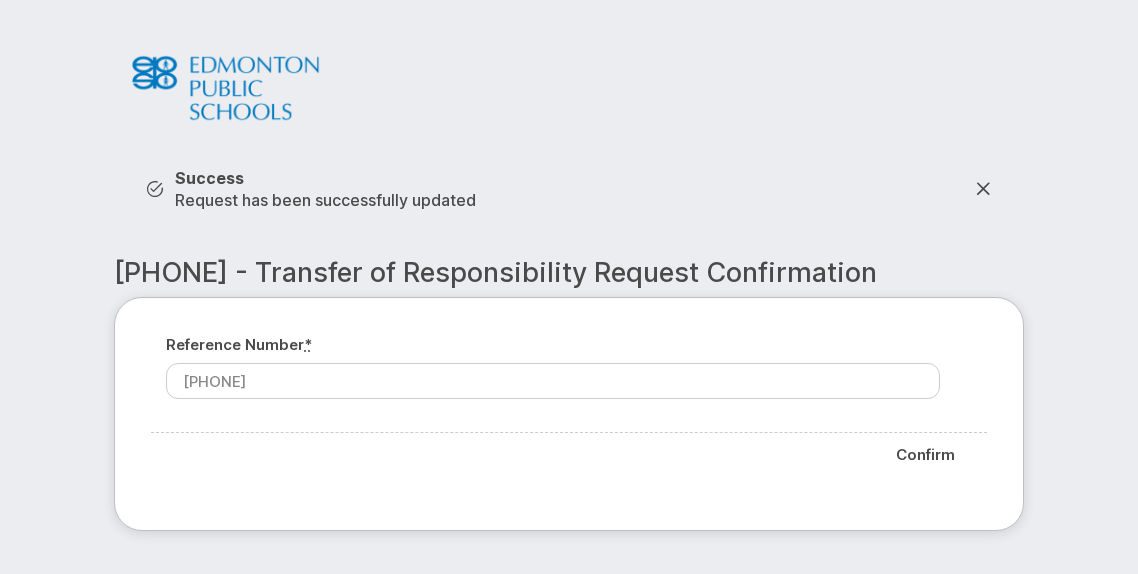 scroll, scrollTop: 0, scrollLeft: 0, axis: both 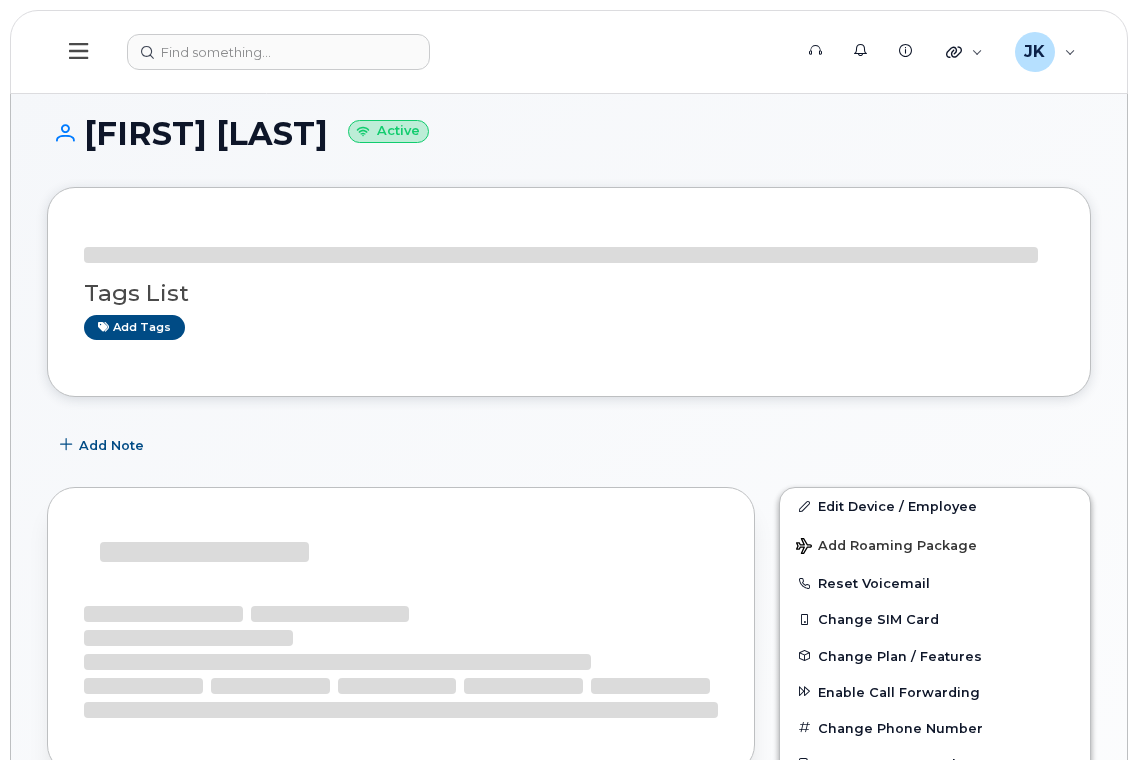 click on "Support   Alerts   Knowledge Base Quicklinks Suspend / Cancel Device Change SIM Card Enable Call Forwarding Reset VM Password Add Roaming Package Order New Device Add Device Transfer Line In [FIRST] [LAST] Wireless Admin English Français  Sign out" at bounding box center (569, 52) 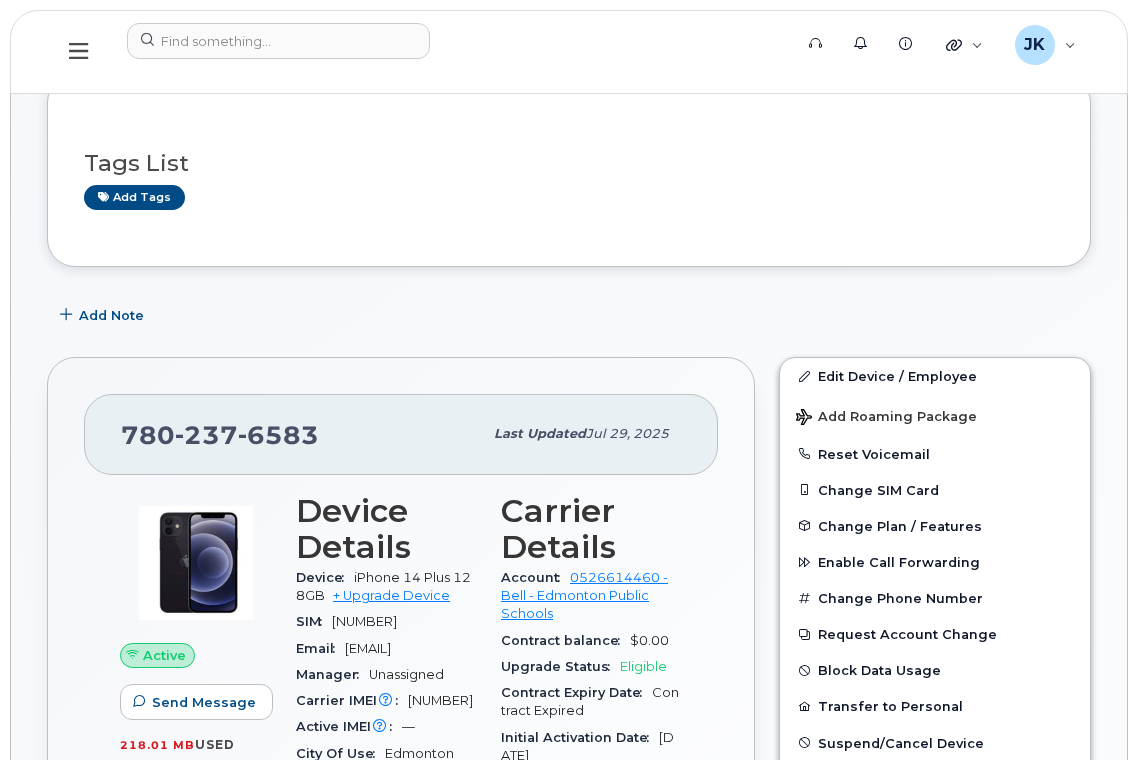 scroll, scrollTop: 0, scrollLeft: 0, axis: both 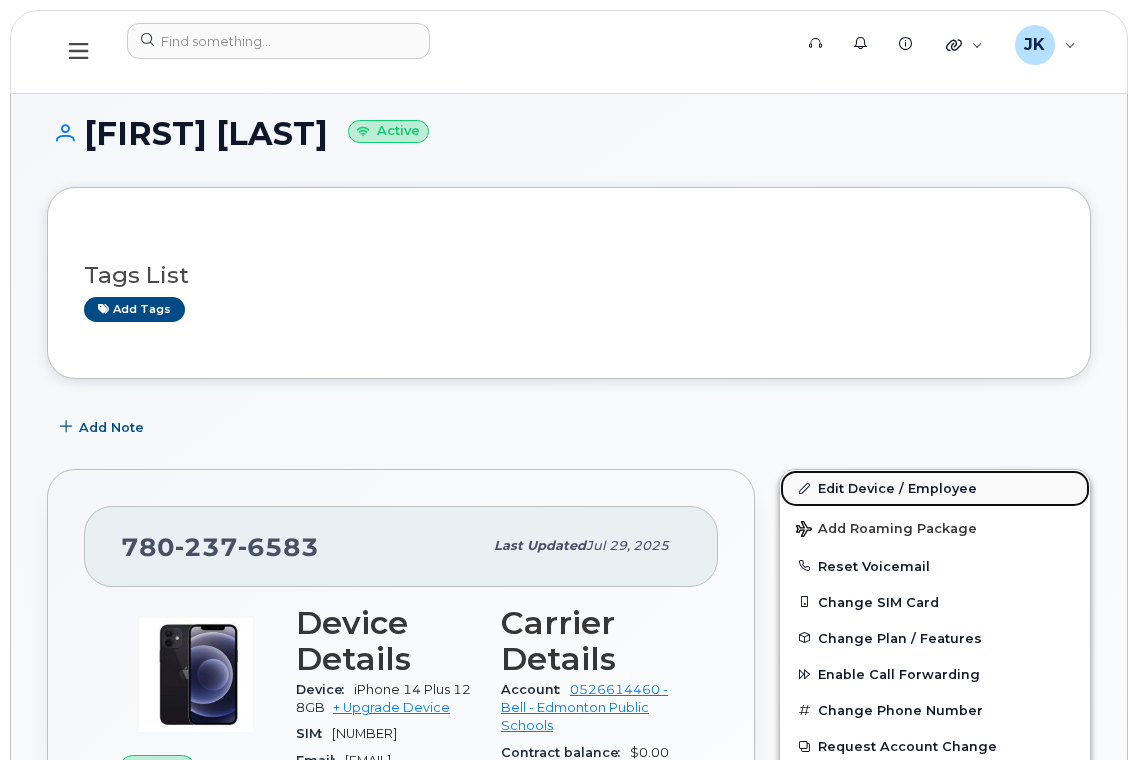 drag, startPoint x: 878, startPoint y: 490, endPoint x: 885, endPoint y: 471, distance: 20.248457 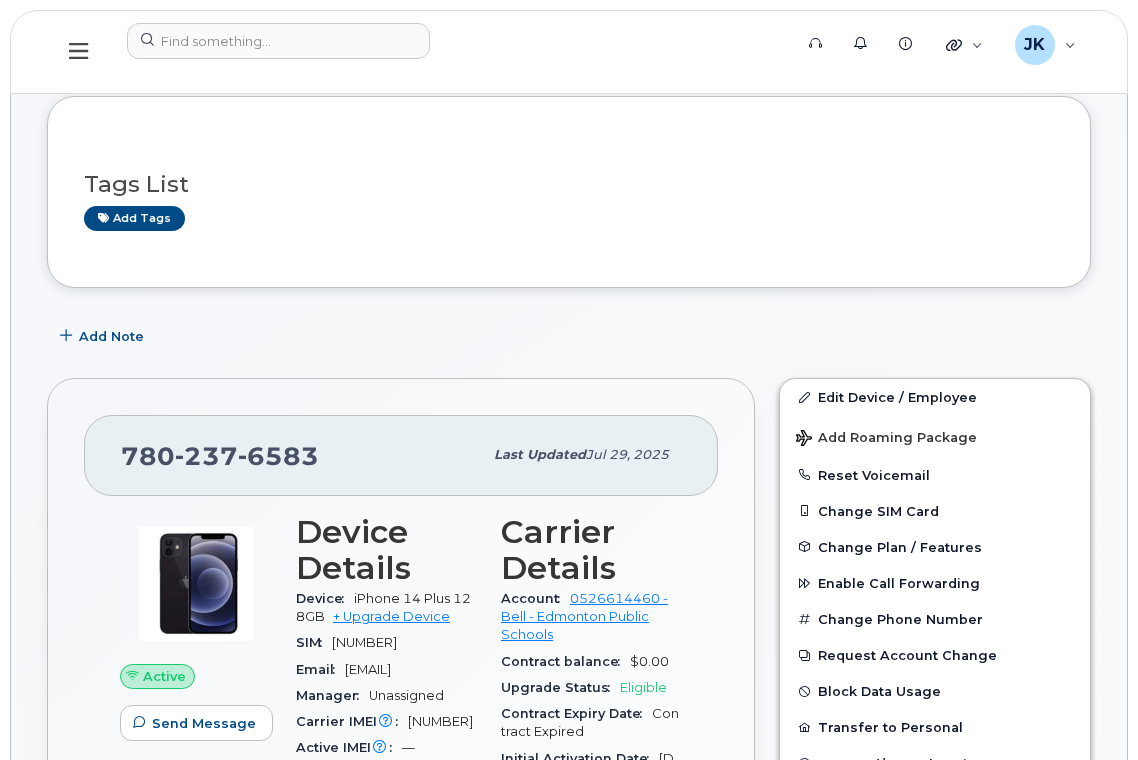 scroll, scrollTop: 0, scrollLeft: 0, axis: both 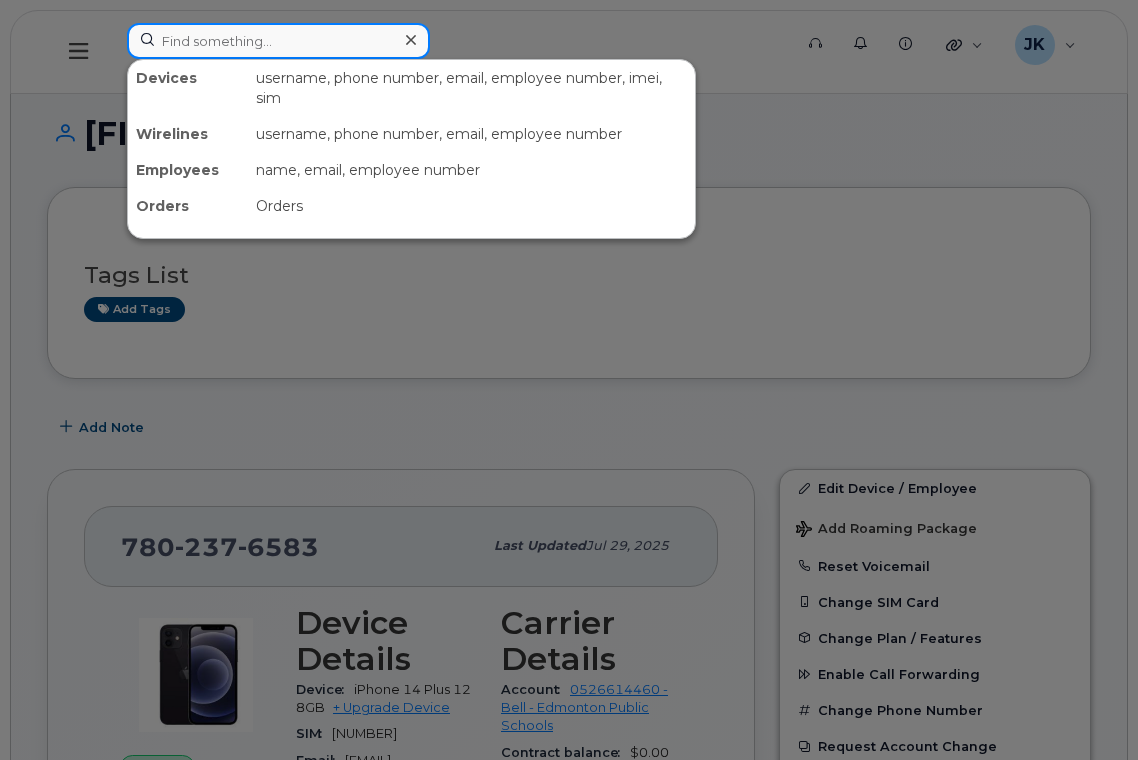 click at bounding box center [278, 41] 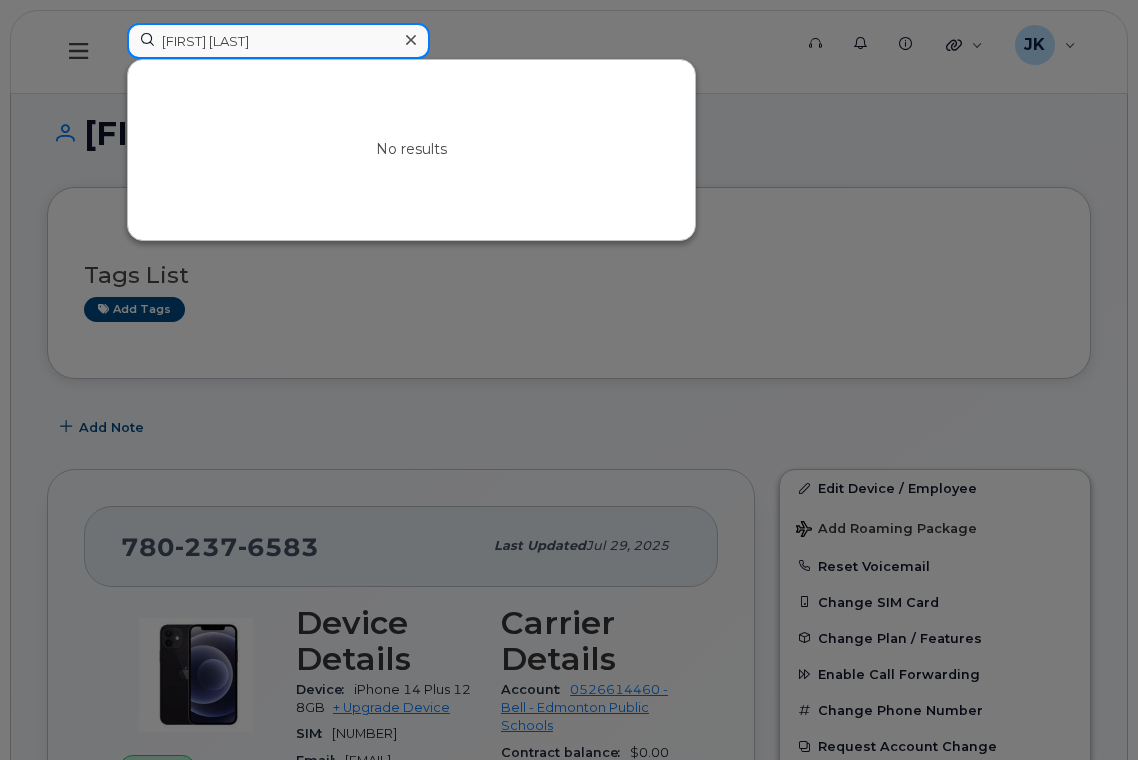 click on "Chris Wright" at bounding box center (278, 41) 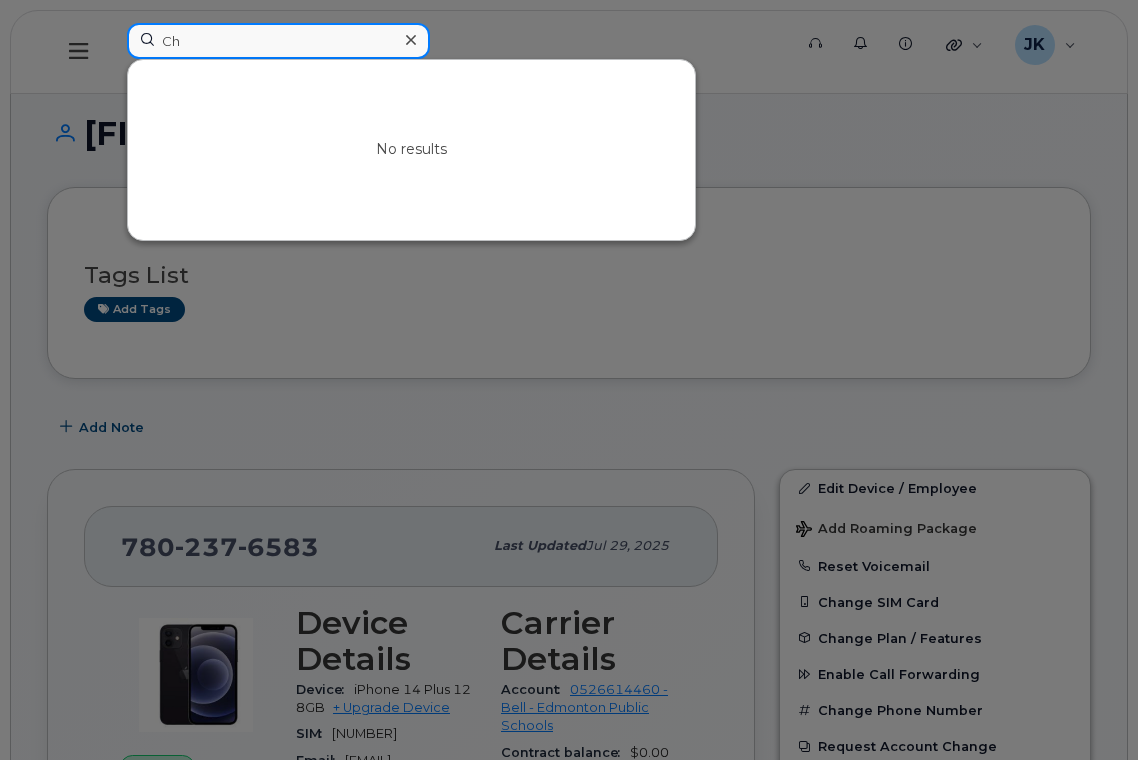 type on "C" 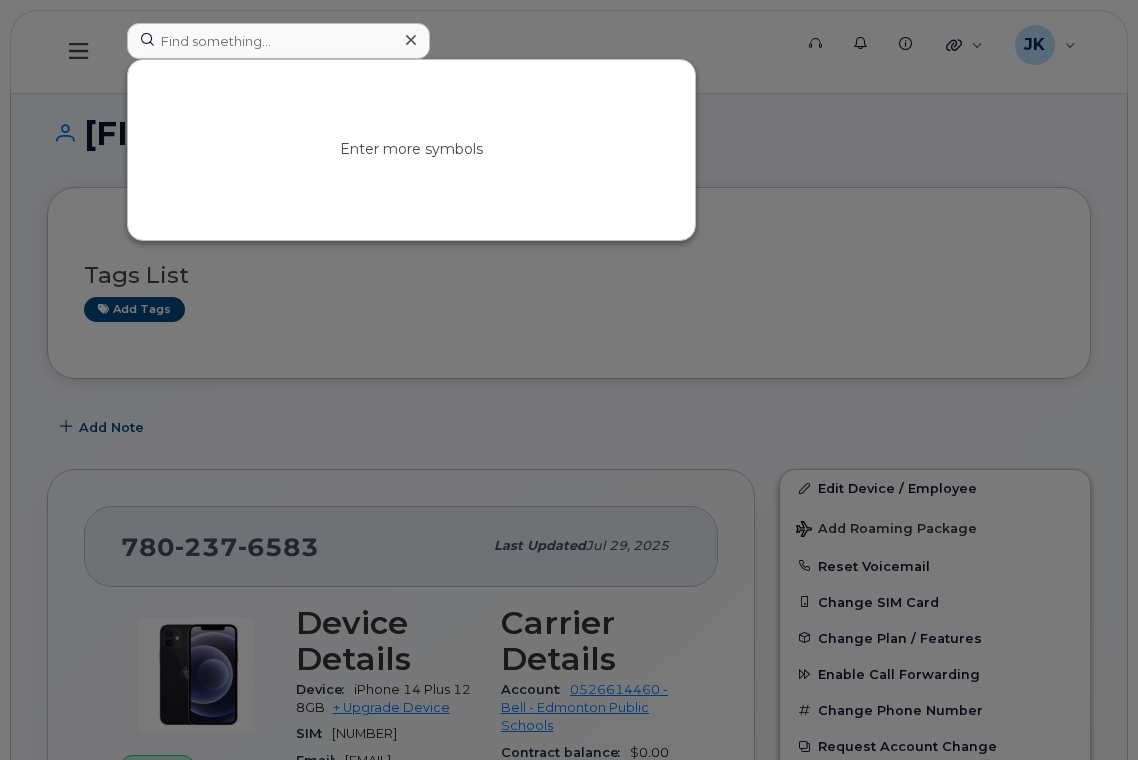 click at bounding box center (569, 380) 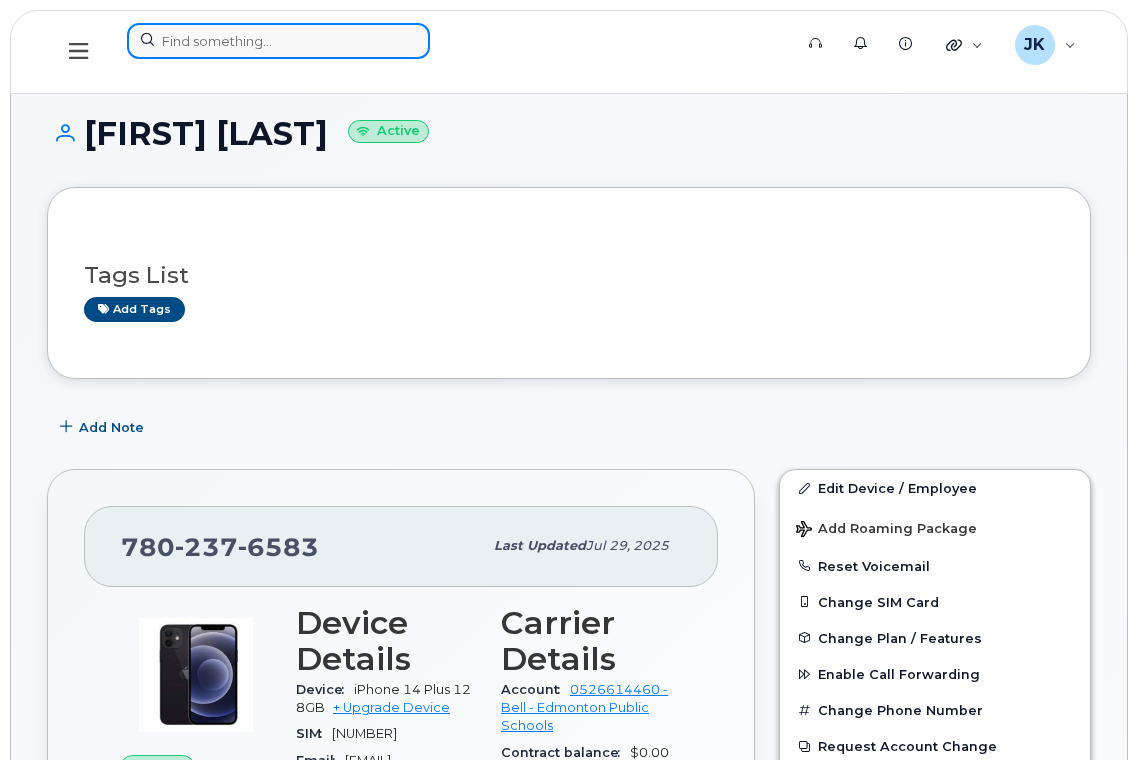 click at bounding box center (278, 41) 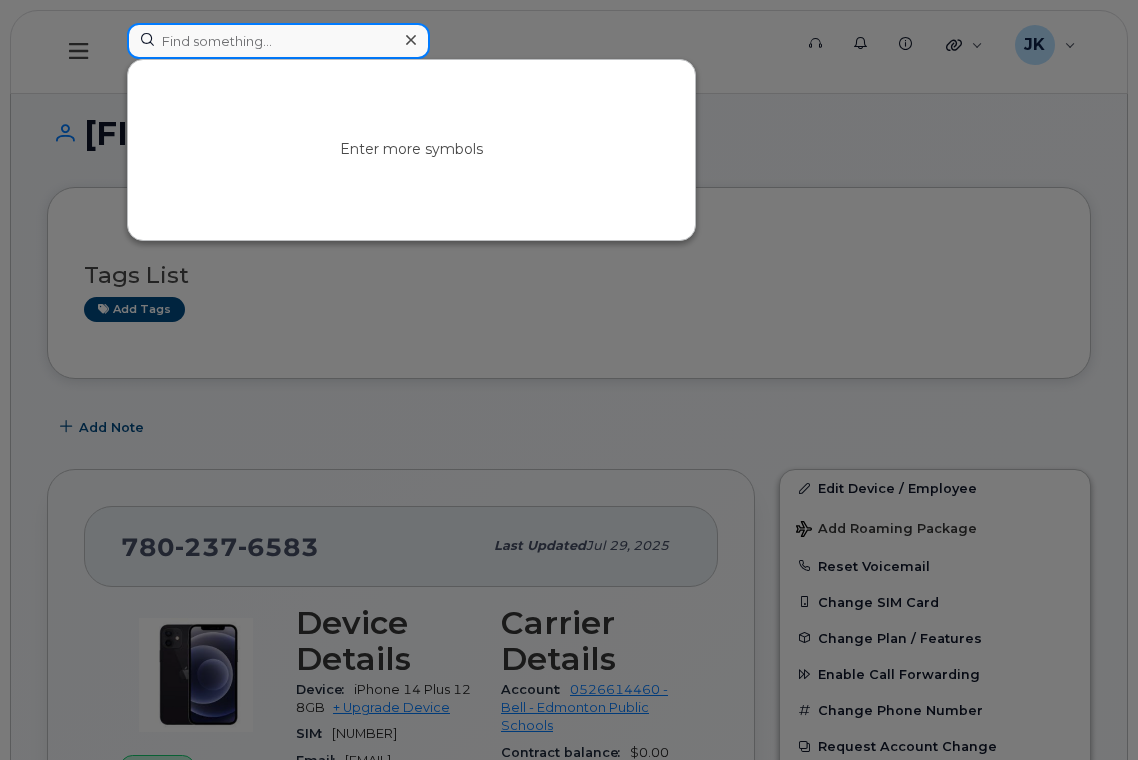 paste on "7806907686" 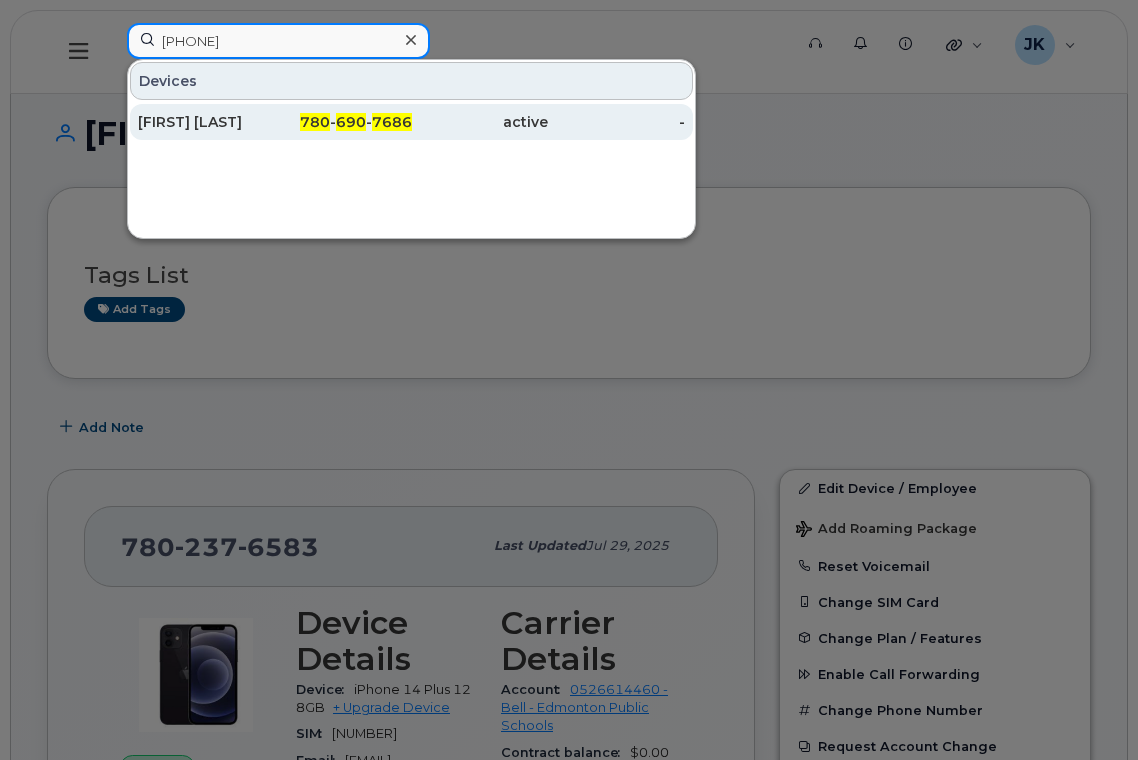 type on "7806907686" 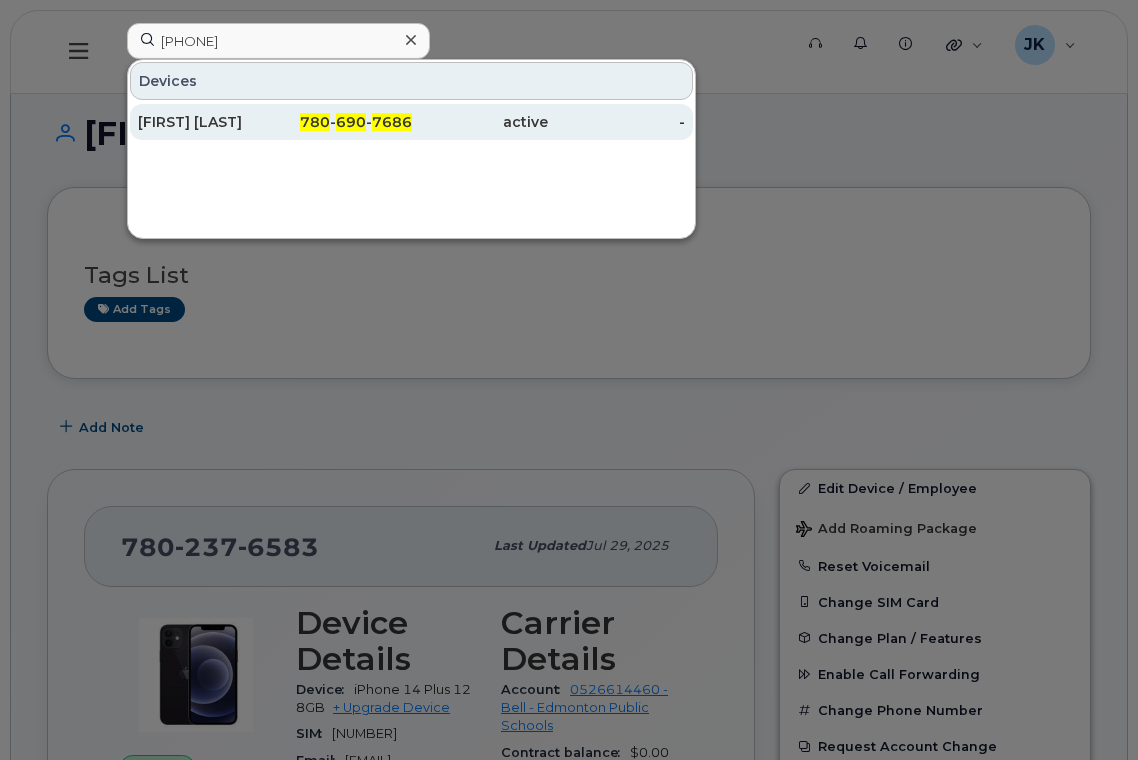 click on "[NAME] [NAME]" at bounding box center [206, 122] 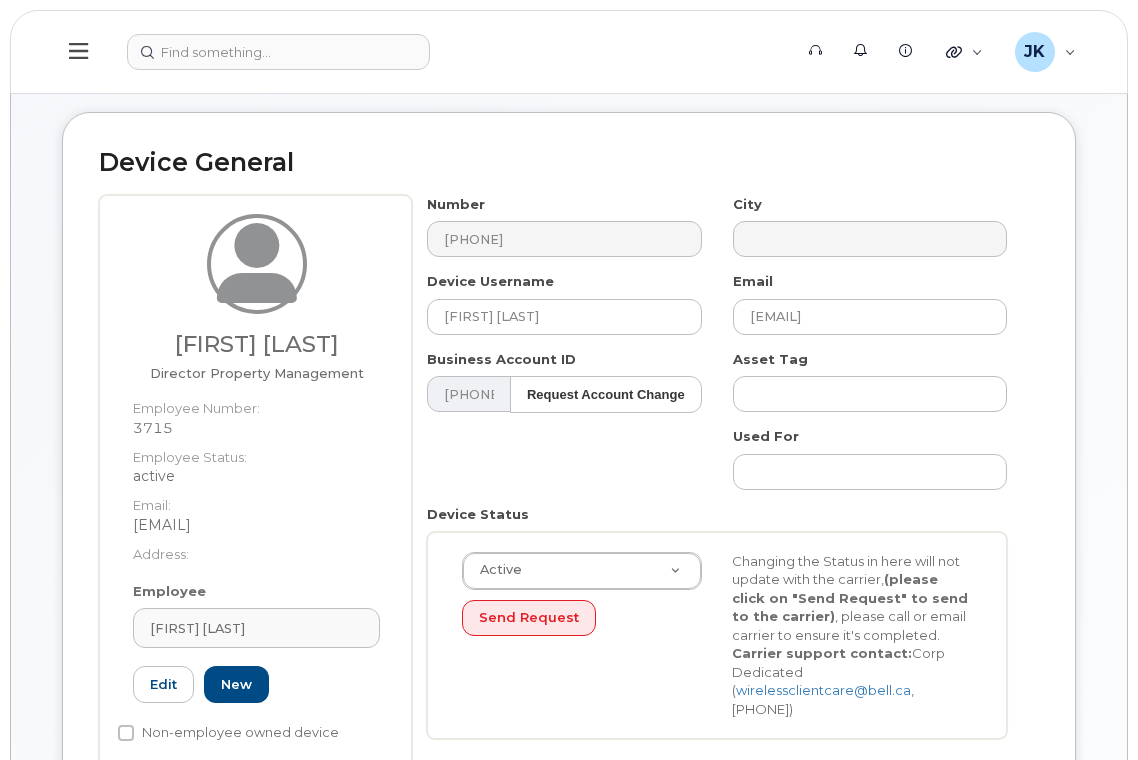 scroll, scrollTop: 0, scrollLeft: 0, axis: both 